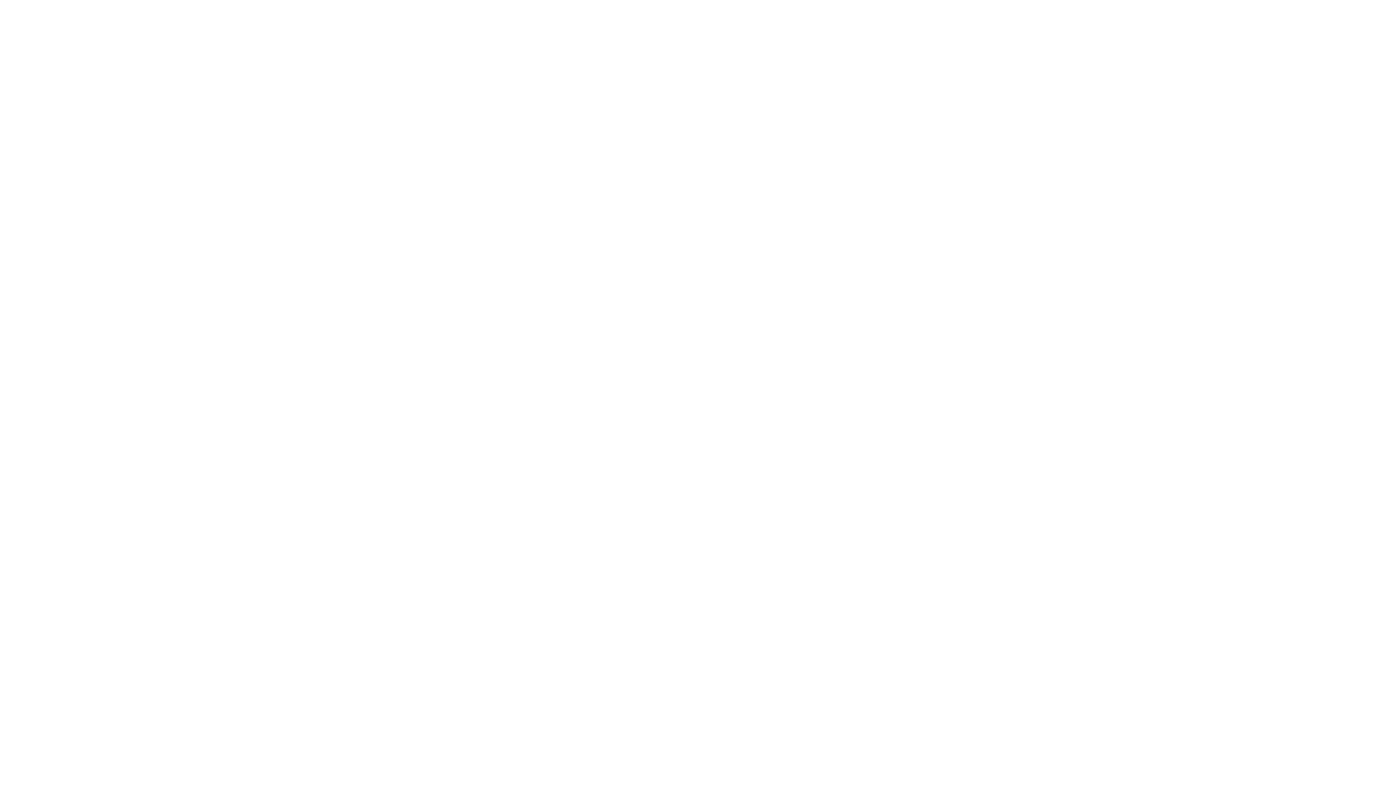 scroll, scrollTop: 0, scrollLeft: 0, axis: both 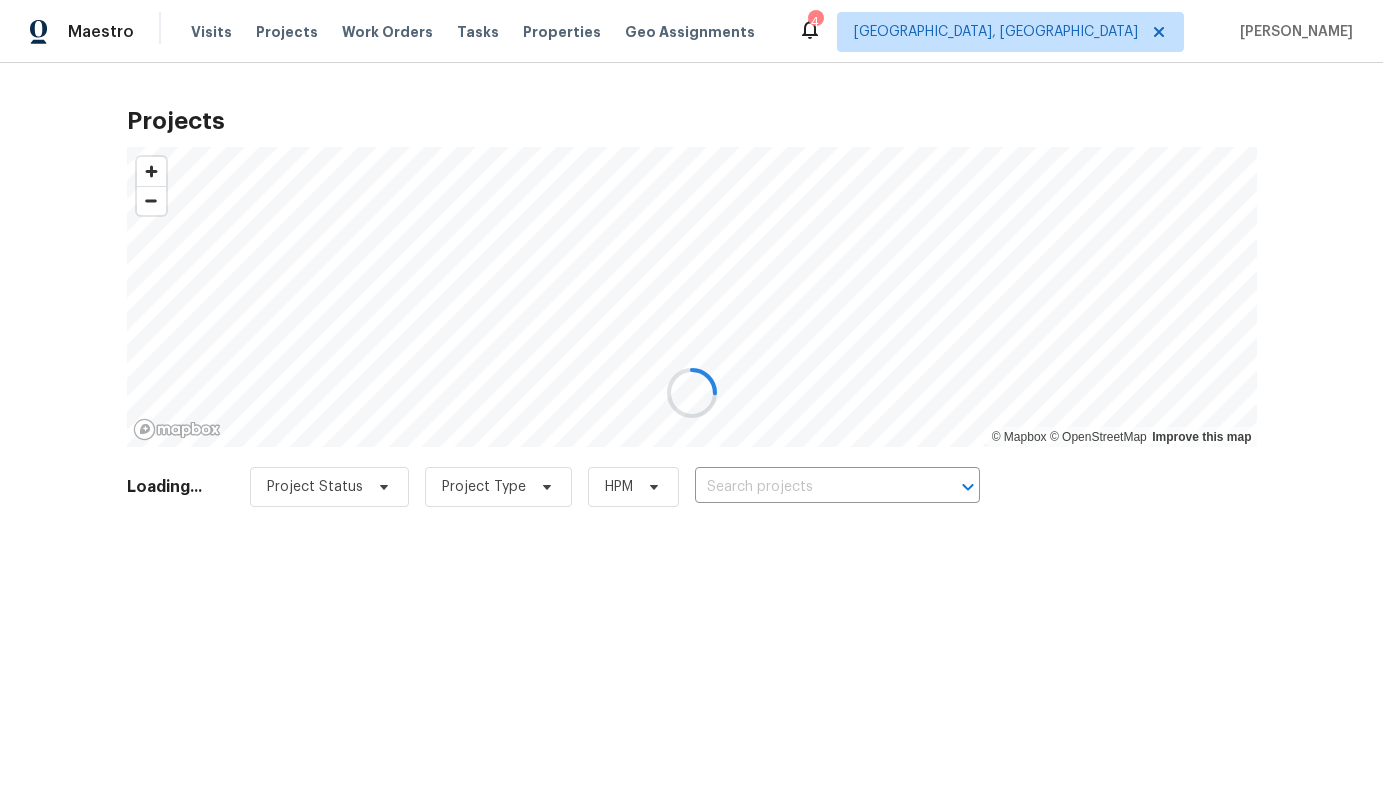 click at bounding box center [691, 393] 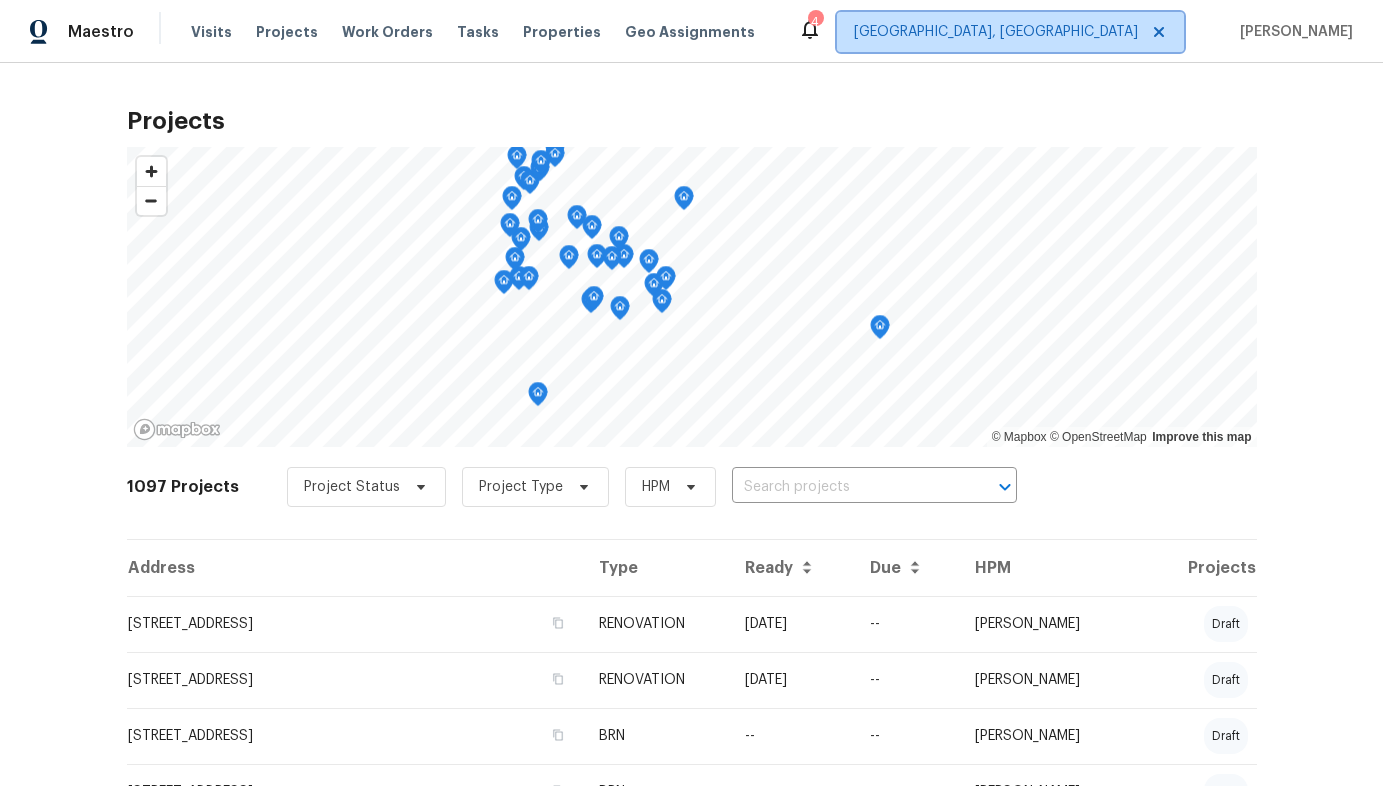 click on "[GEOGRAPHIC_DATA], [GEOGRAPHIC_DATA]" at bounding box center [996, 32] 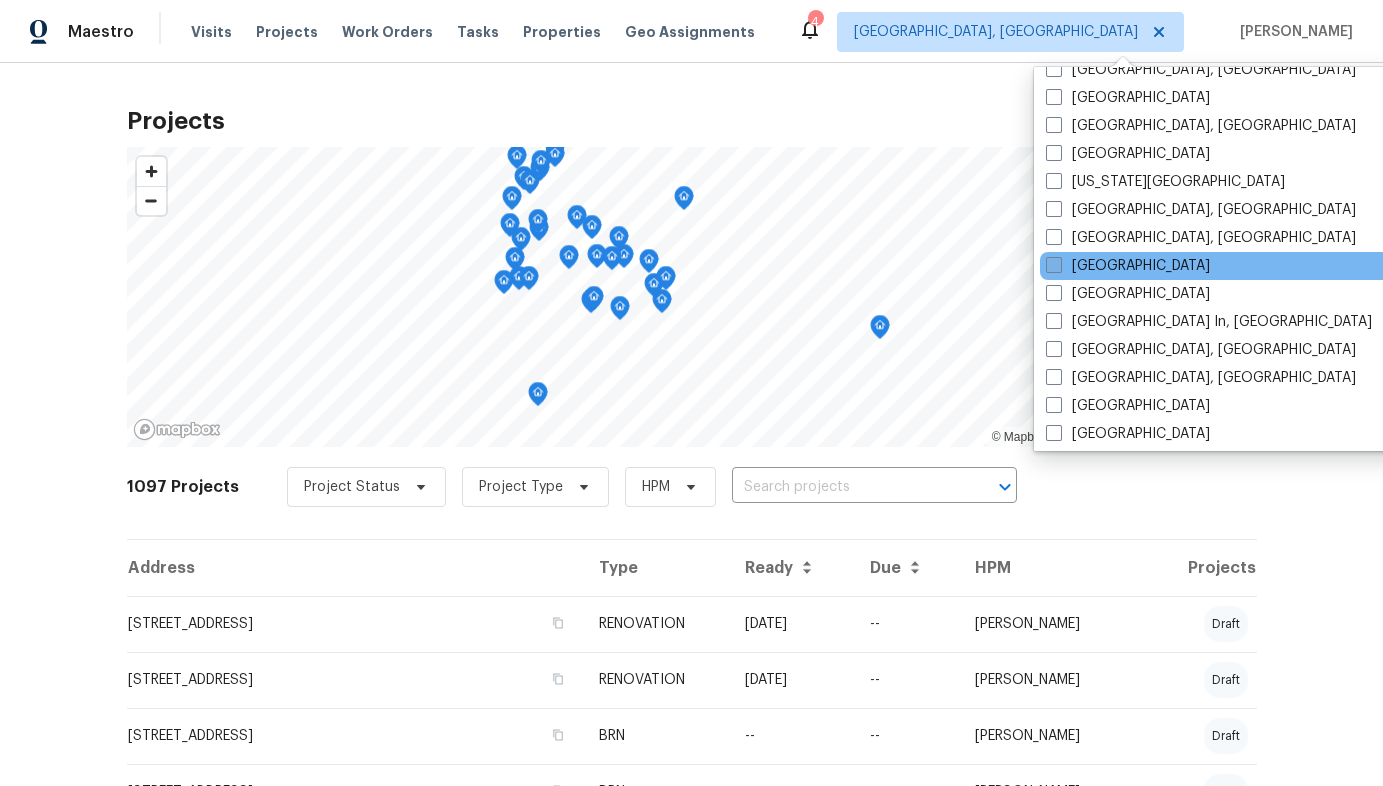 scroll, scrollTop: 769, scrollLeft: 0, axis: vertical 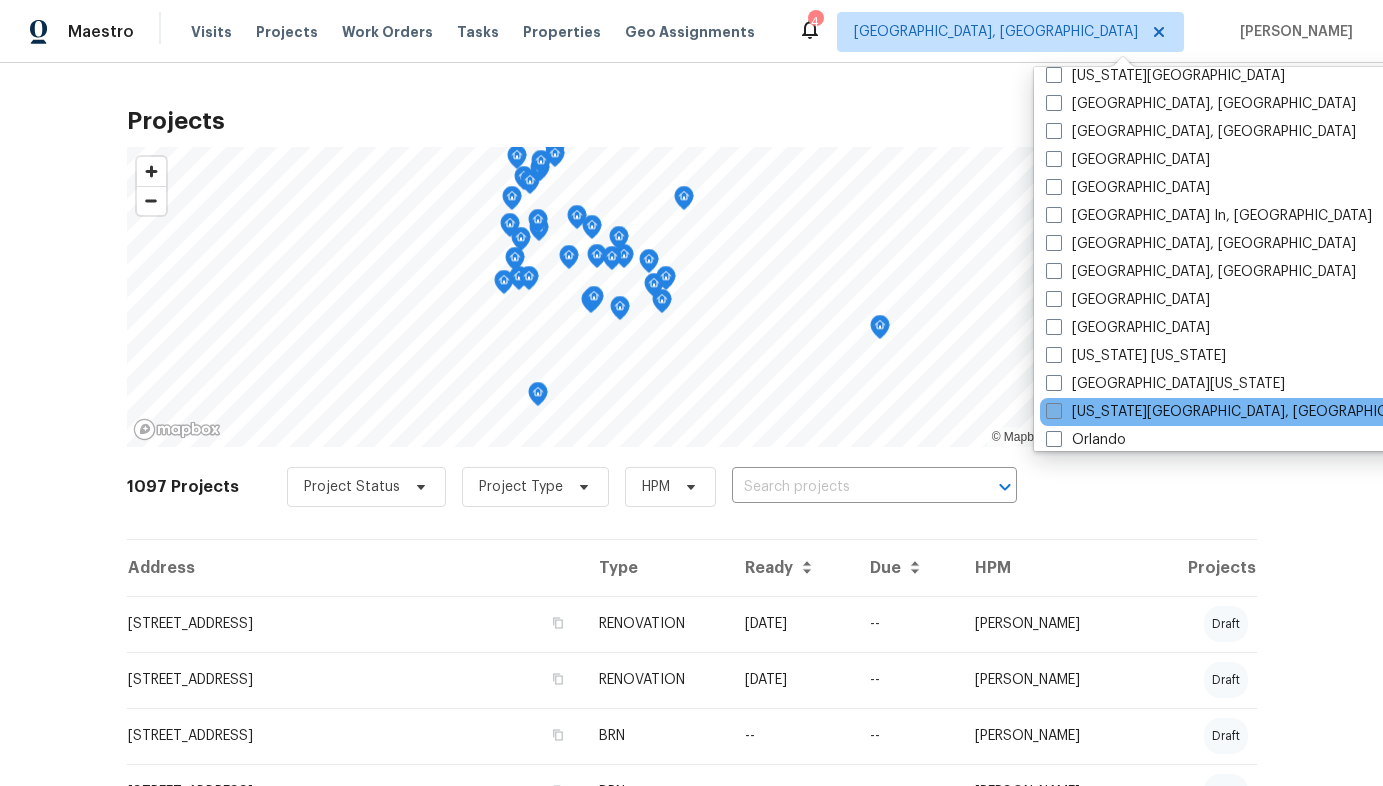 click at bounding box center [1054, 411] 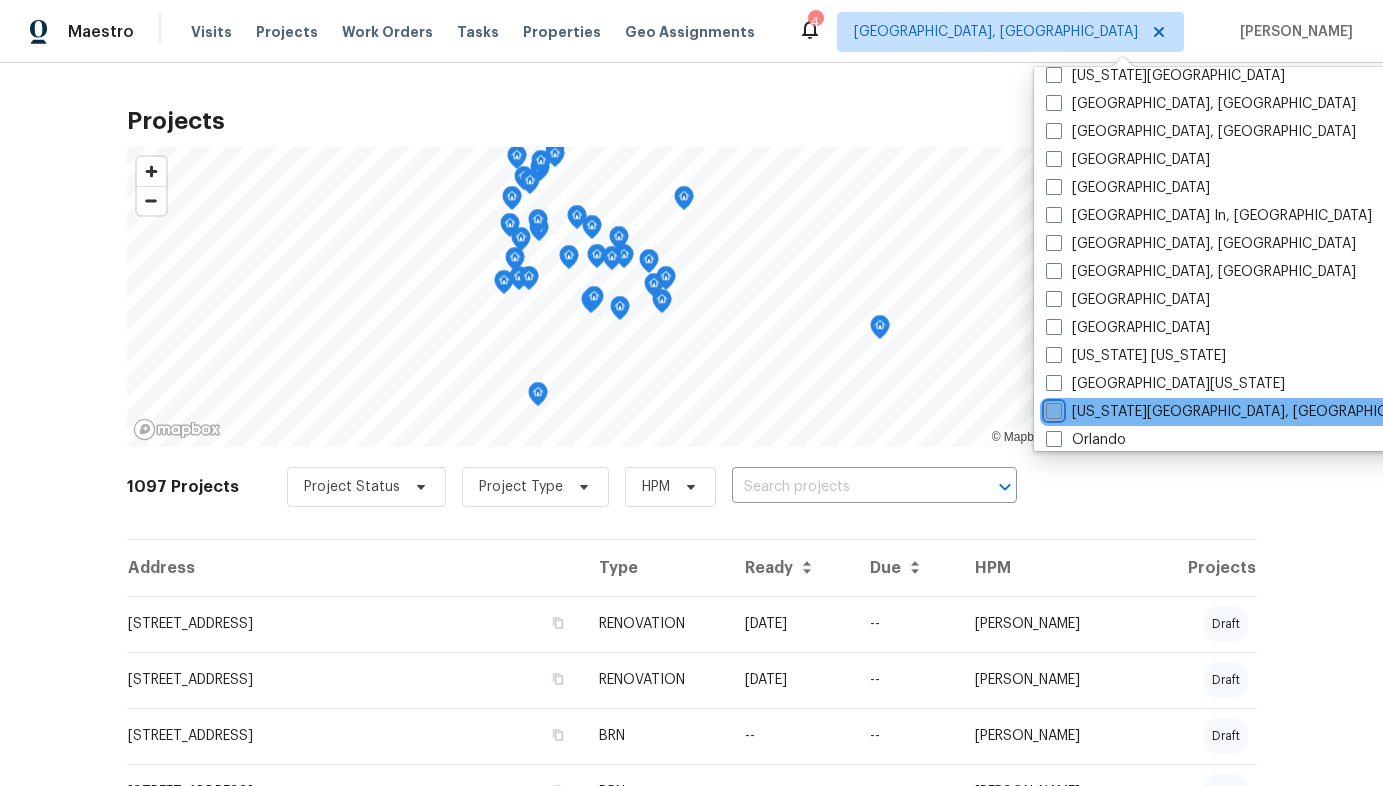 click on "[US_STATE][GEOGRAPHIC_DATA], [GEOGRAPHIC_DATA]" at bounding box center (1052, 408) 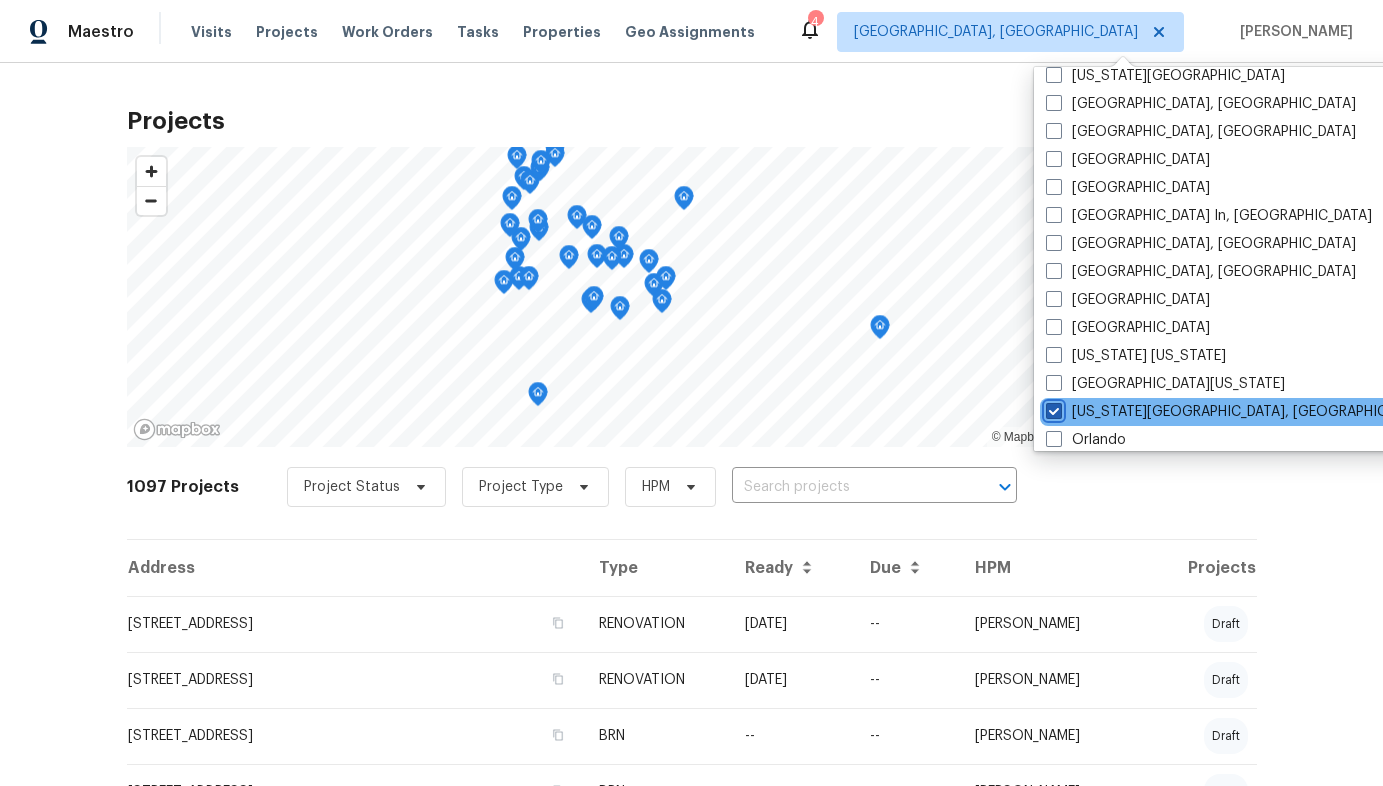 checkbox on "true" 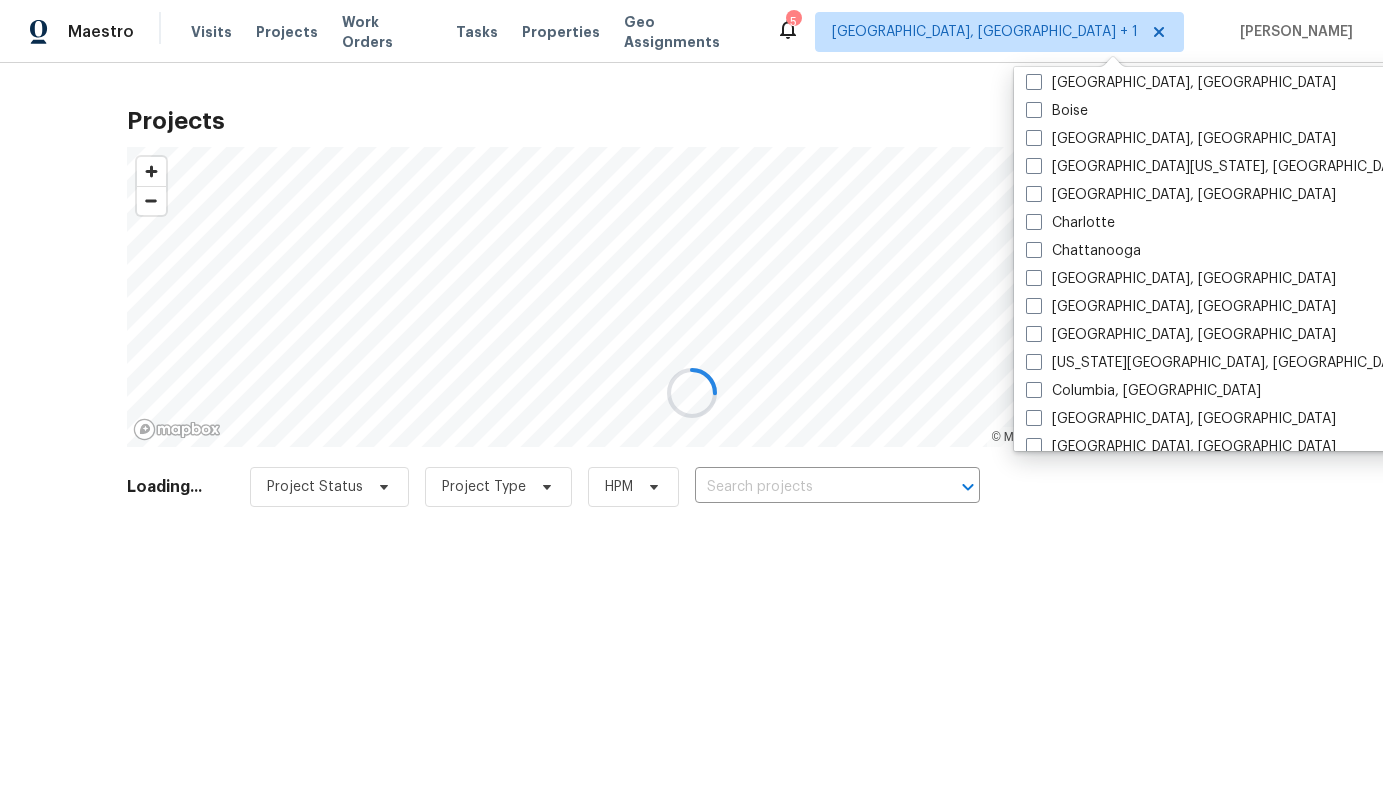 scroll, scrollTop: 0, scrollLeft: 0, axis: both 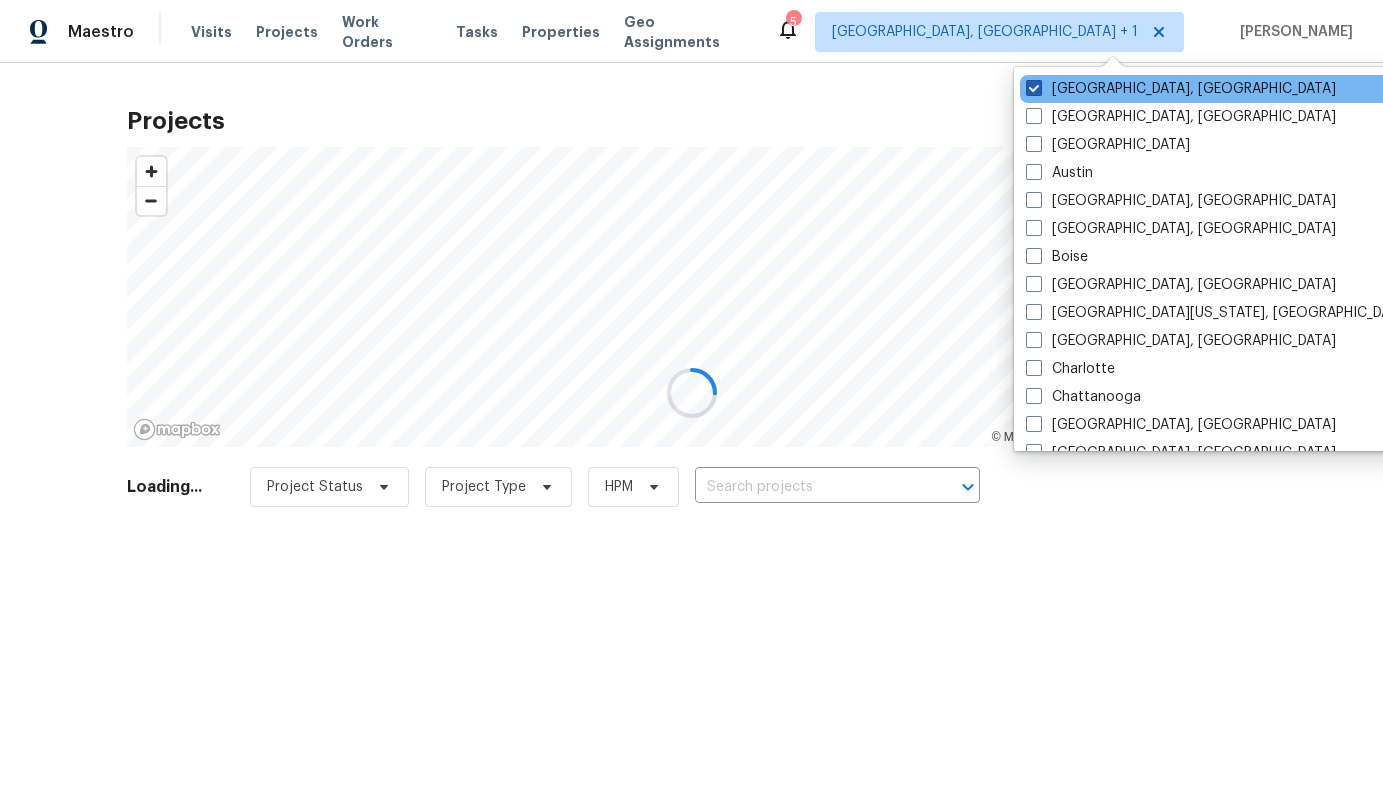 click at bounding box center (1034, 88) 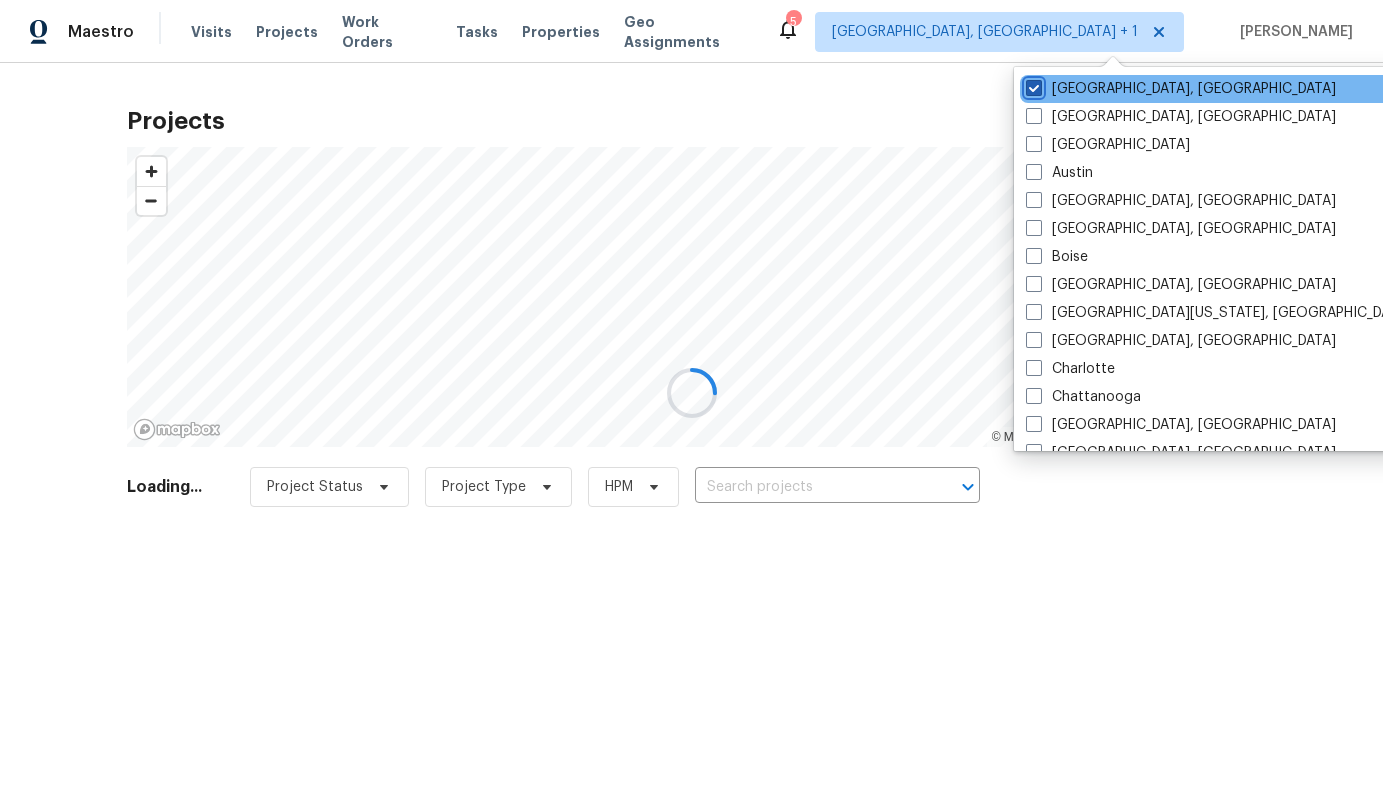 click on "[GEOGRAPHIC_DATA], [GEOGRAPHIC_DATA]" at bounding box center (1032, 85) 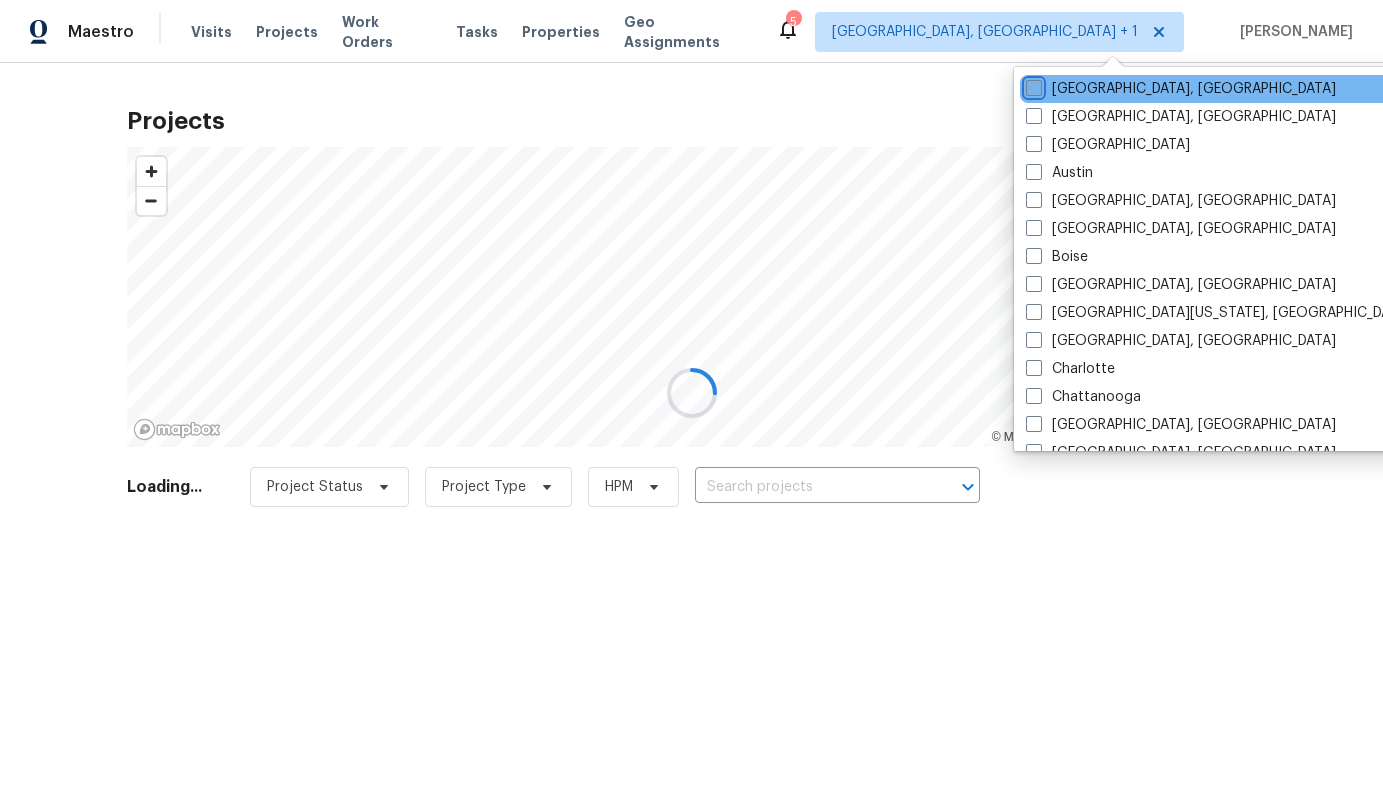 checkbox on "false" 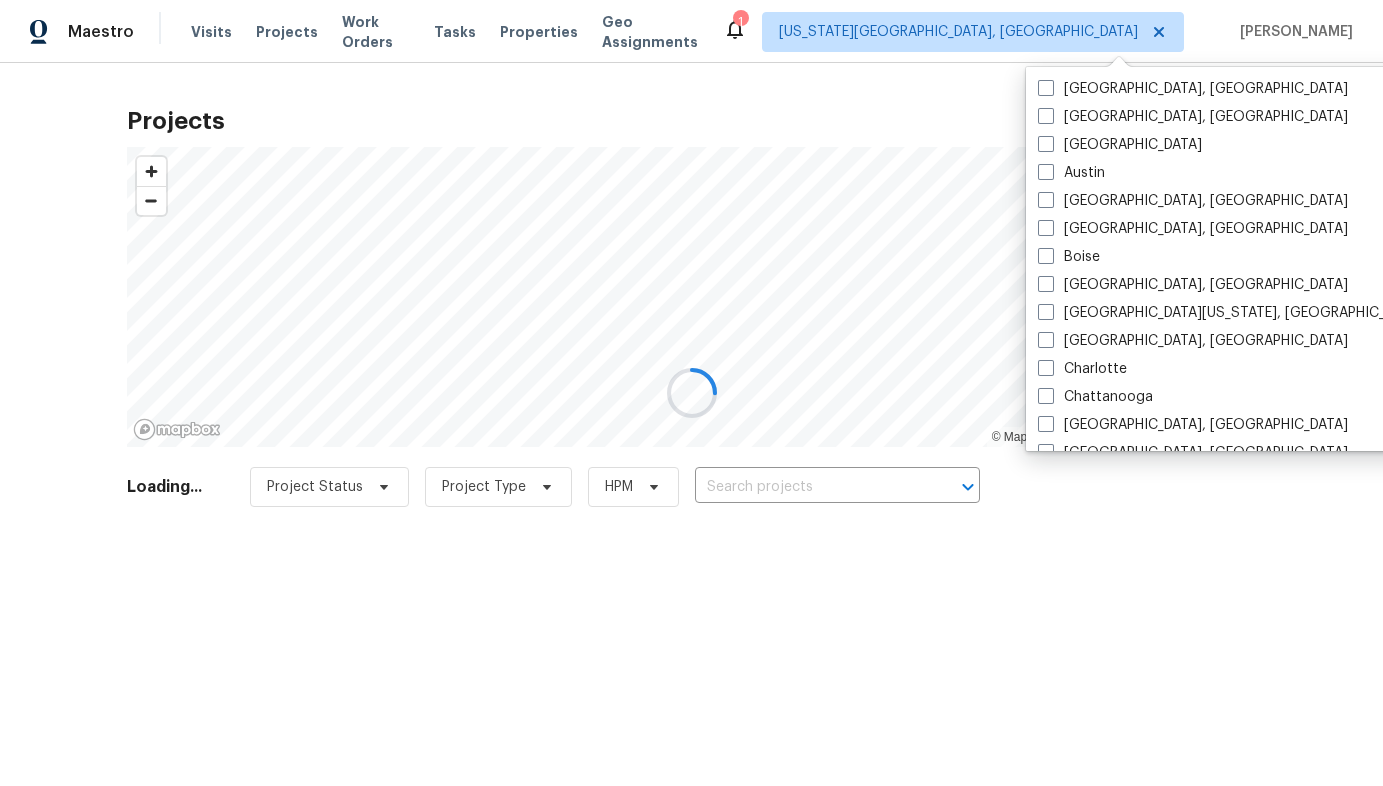 click at bounding box center (691, 393) 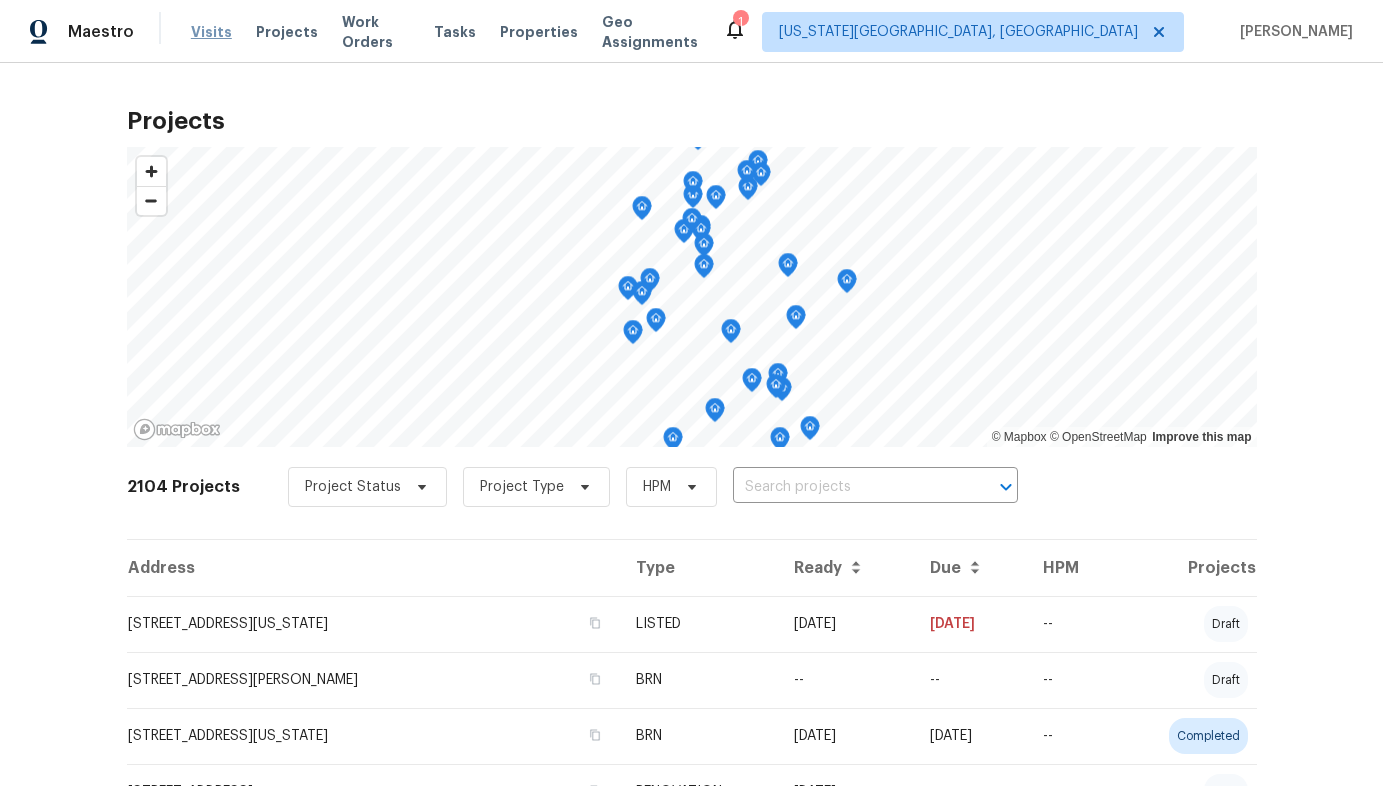 click on "Visits" at bounding box center (211, 32) 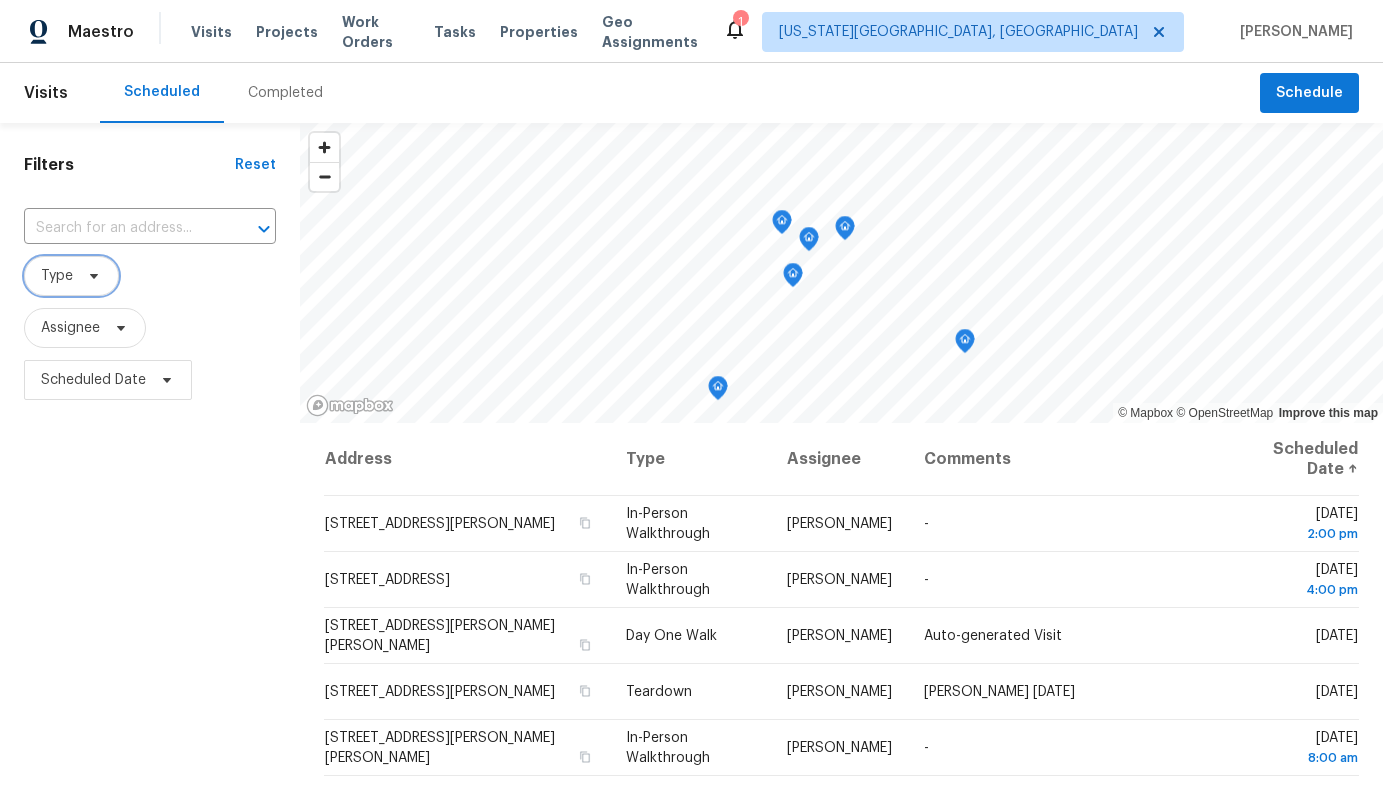 click on "Type" at bounding box center (71, 276) 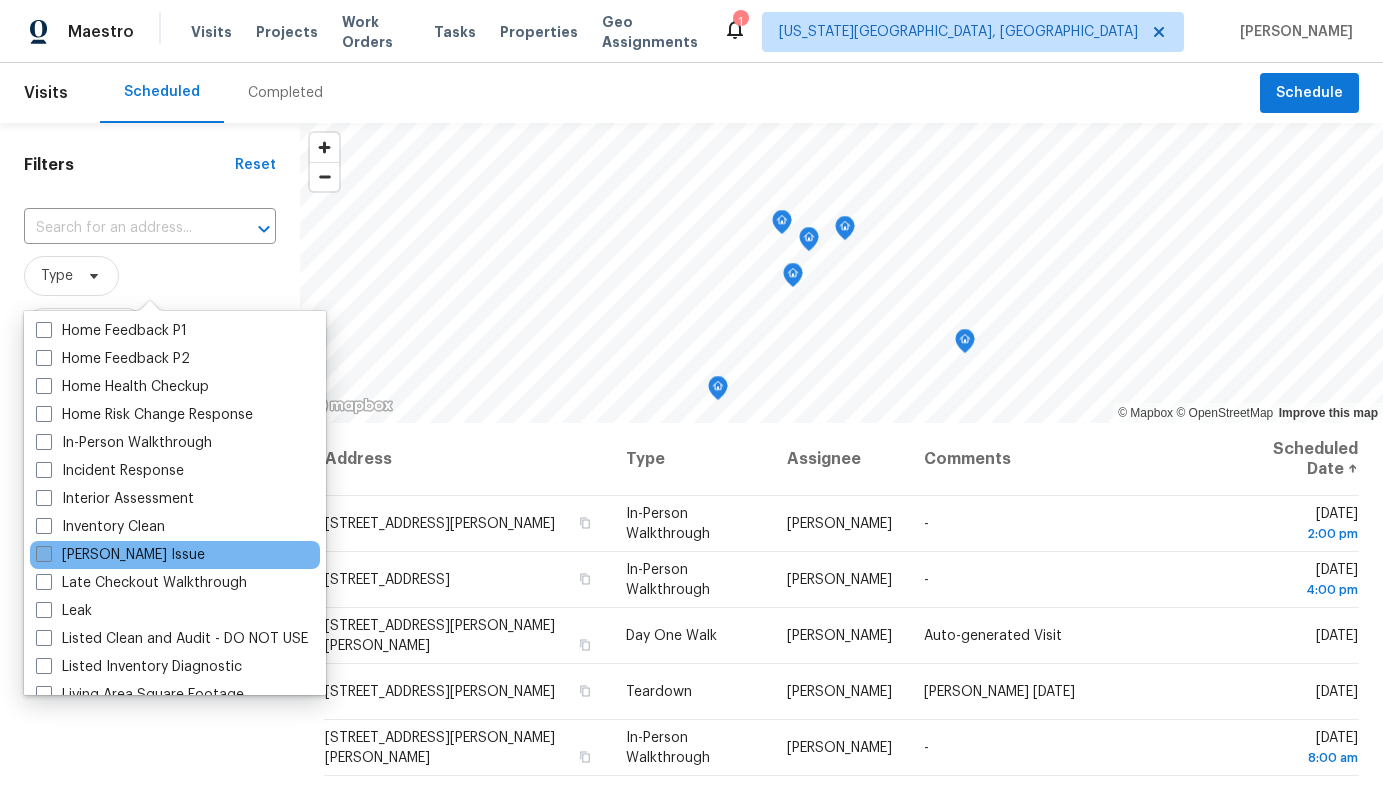 scroll, scrollTop: 677, scrollLeft: 0, axis: vertical 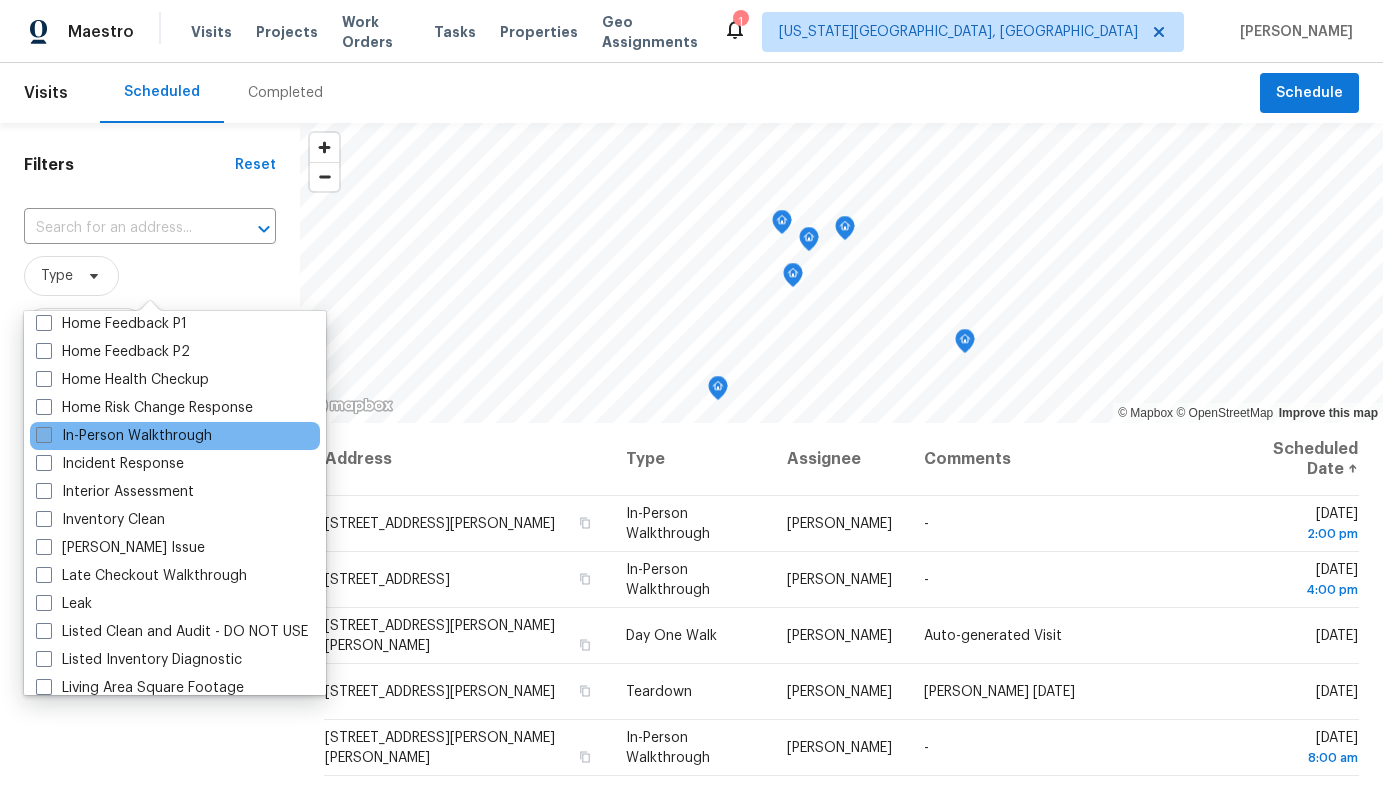 click at bounding box center (44, 435) 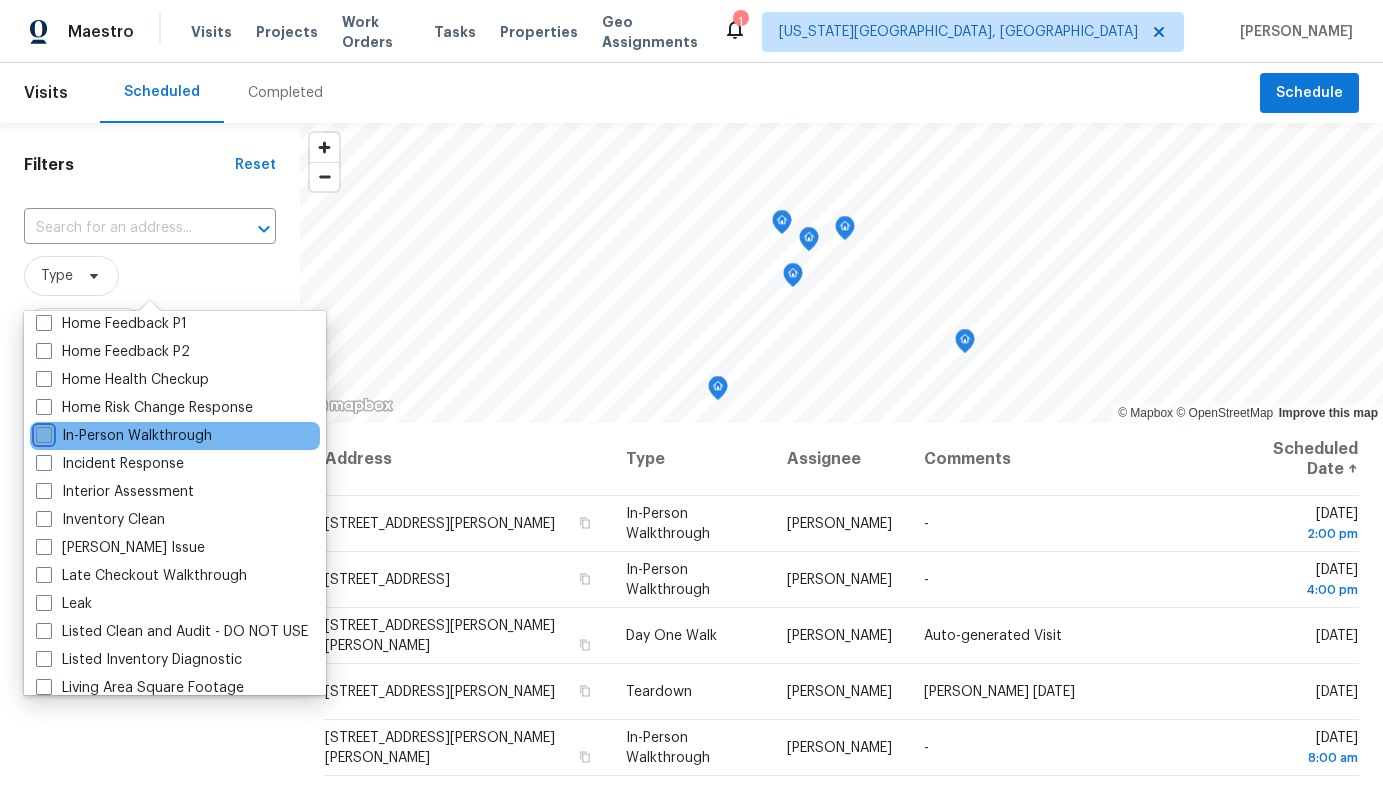 click on "In-Person Walkthrough" at bounding box center (42, 432) 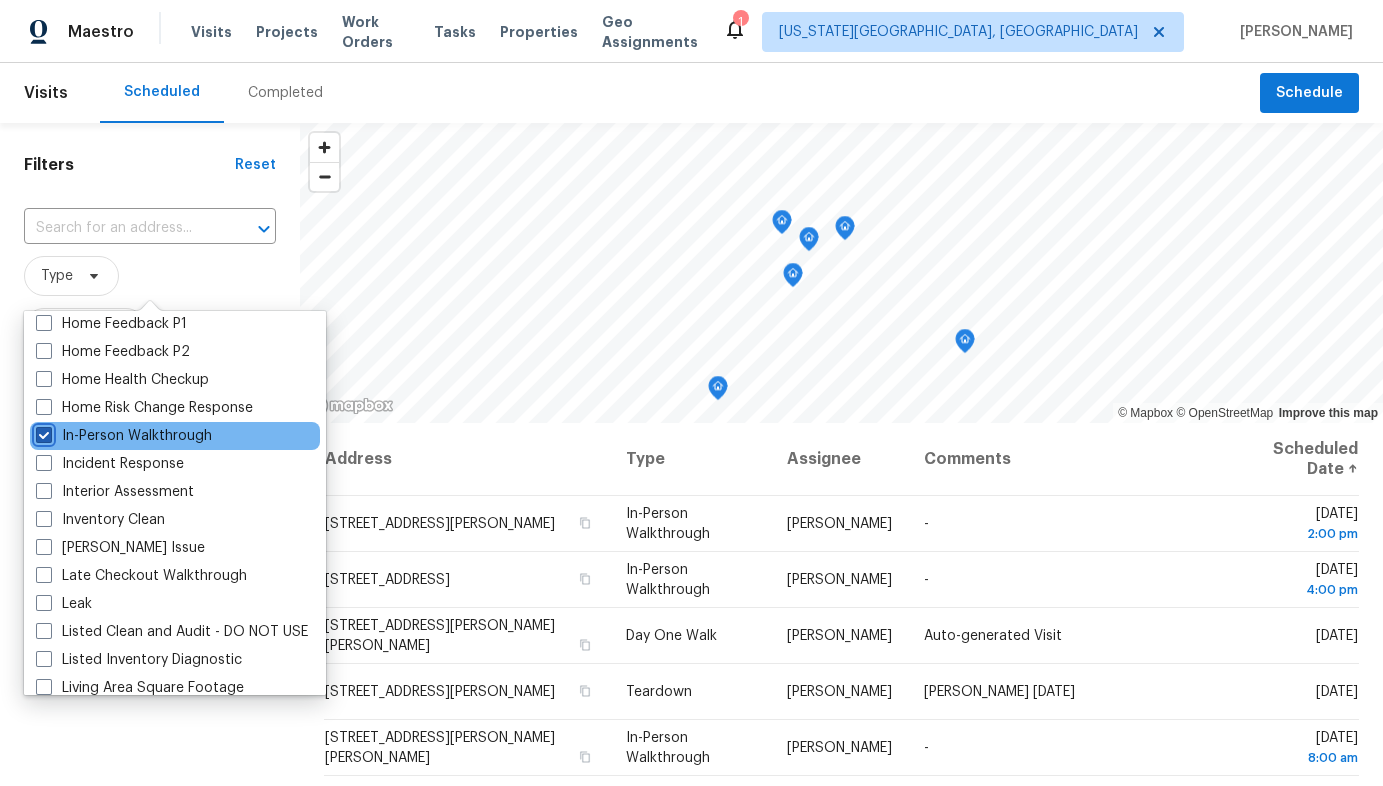 checkbox on "true" 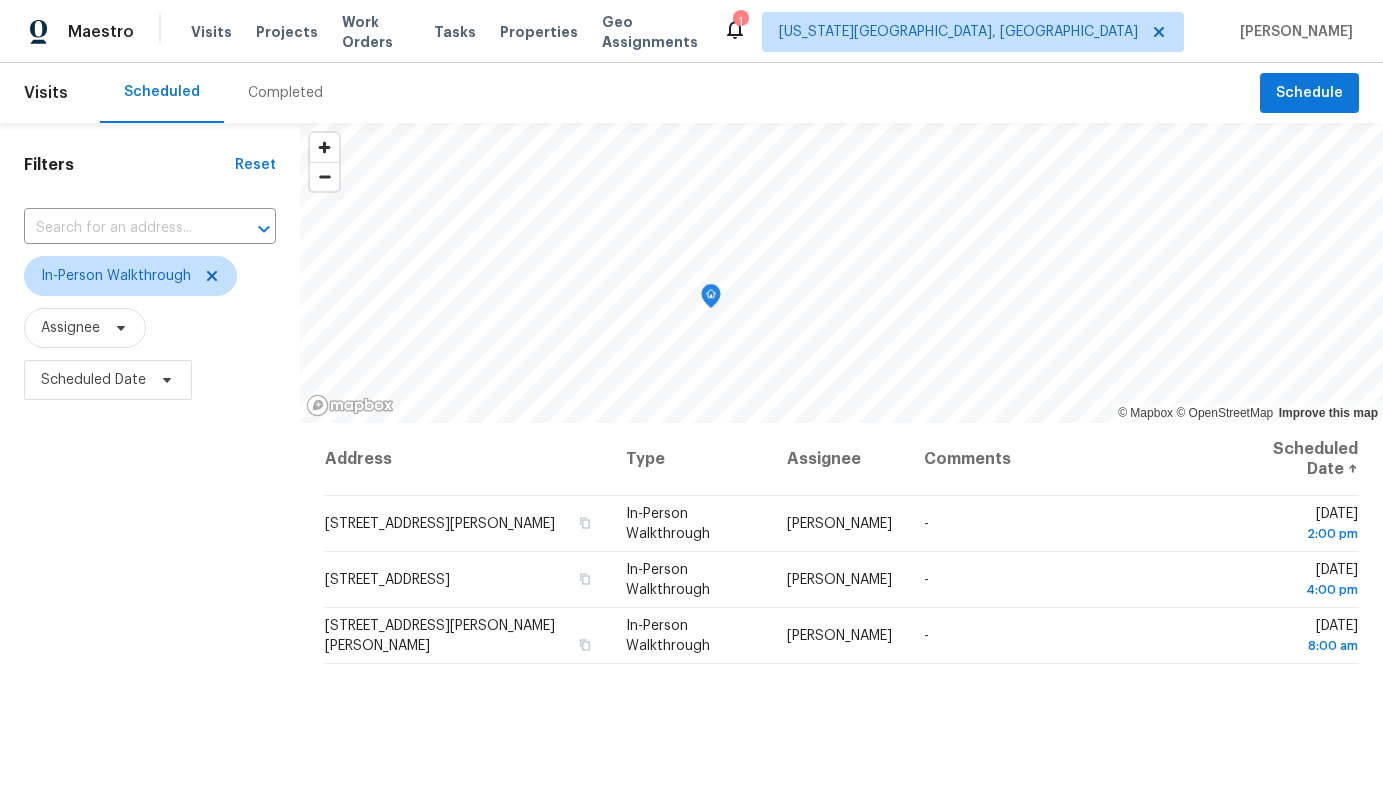 click on "Address Type Assignee Comments Scheduled Date ↑ [STREET_ADDRESS][PERSON_NAME][PERSON_NAME] In-Person Walkthrough [PERSON_NAME][DATE] 2:00 pm [STREET_ADDRESS][PERSON_NAME] In-Person Walkthrough [PERSON_NAME][DATE][STREET_ADDRESS][PERSON_NAME][PERSON_NAME] In-Person Walkthrough [PERSON_NAME][DATE] 8:00 am" at bounding box center (841, 737) 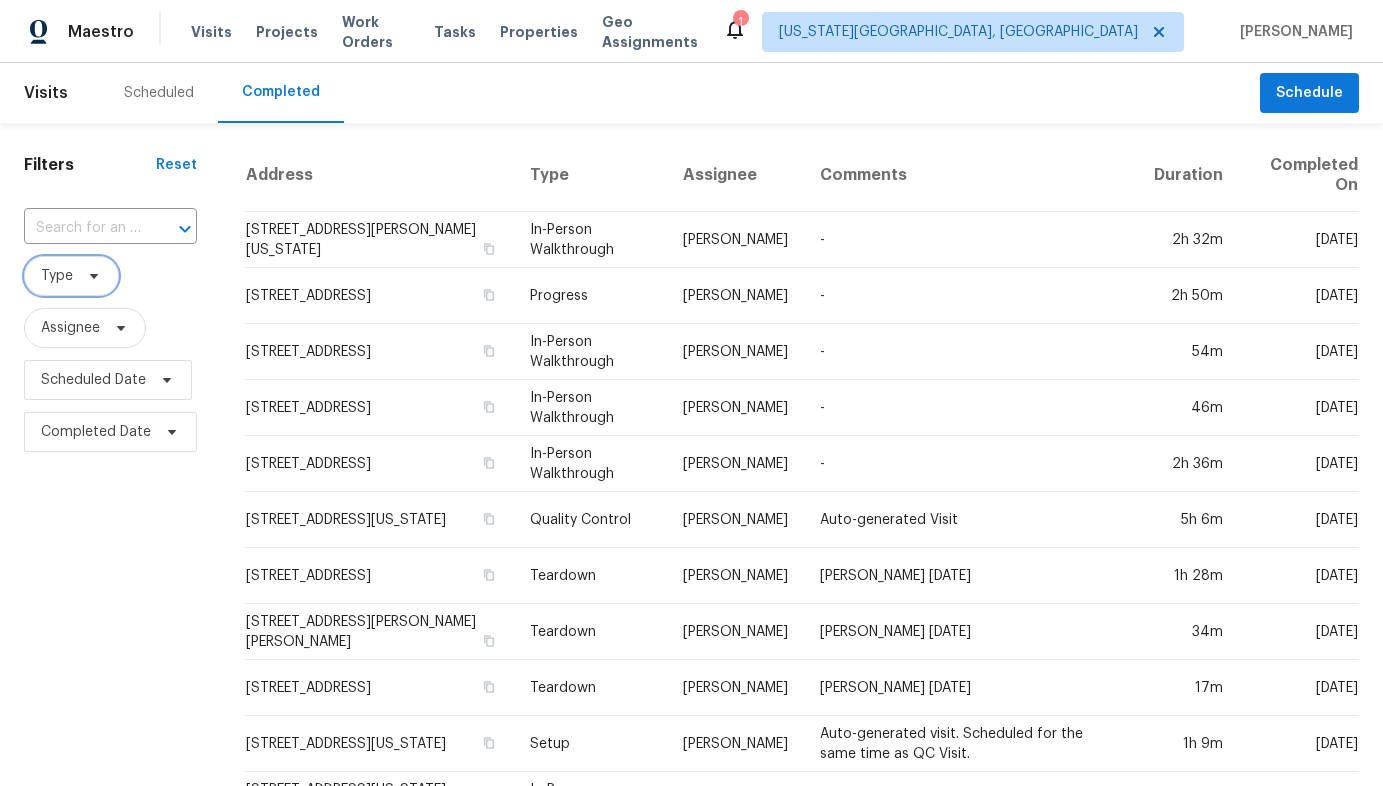 click on "Type" at bounding box center [71, 276] 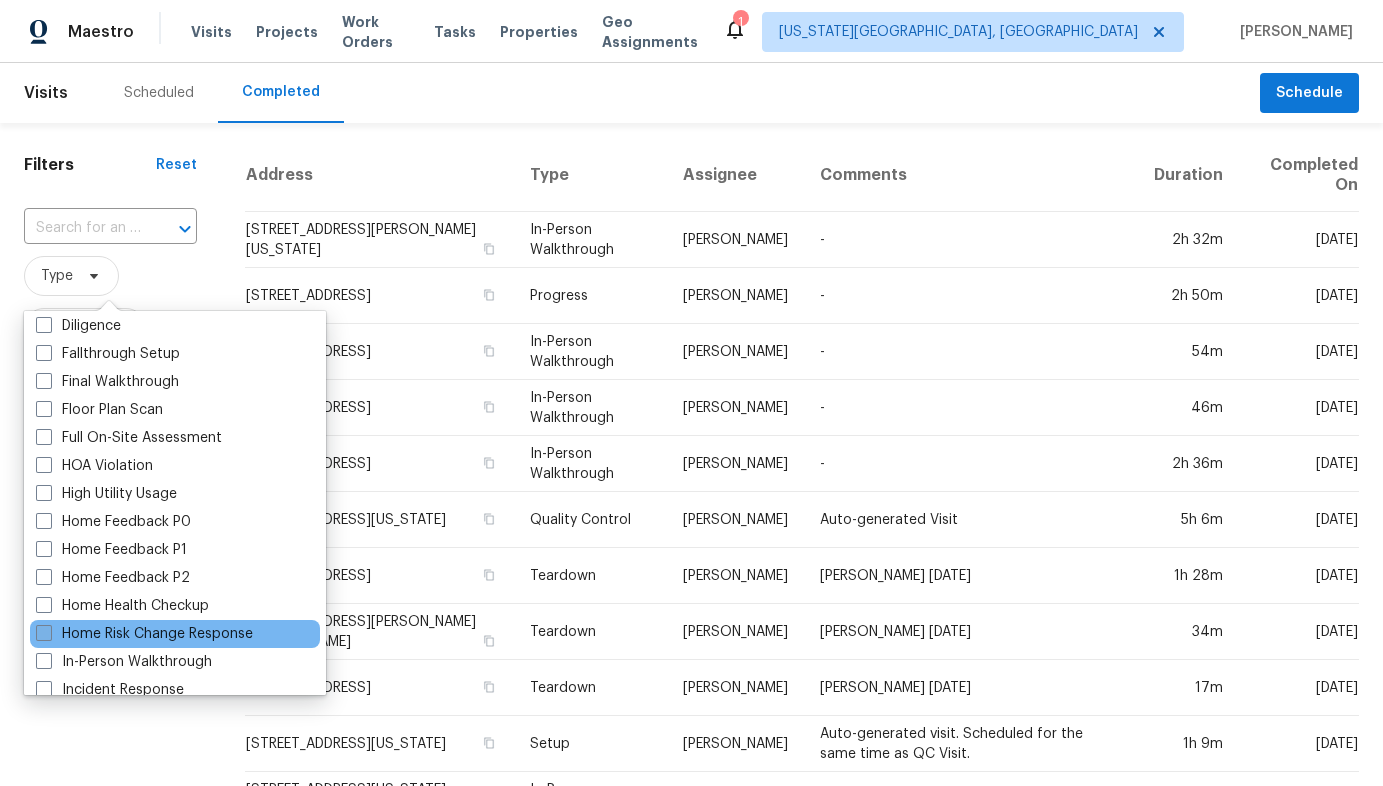 scroll, scrollTop: 504, scrollLeft: 0, axis: vertical 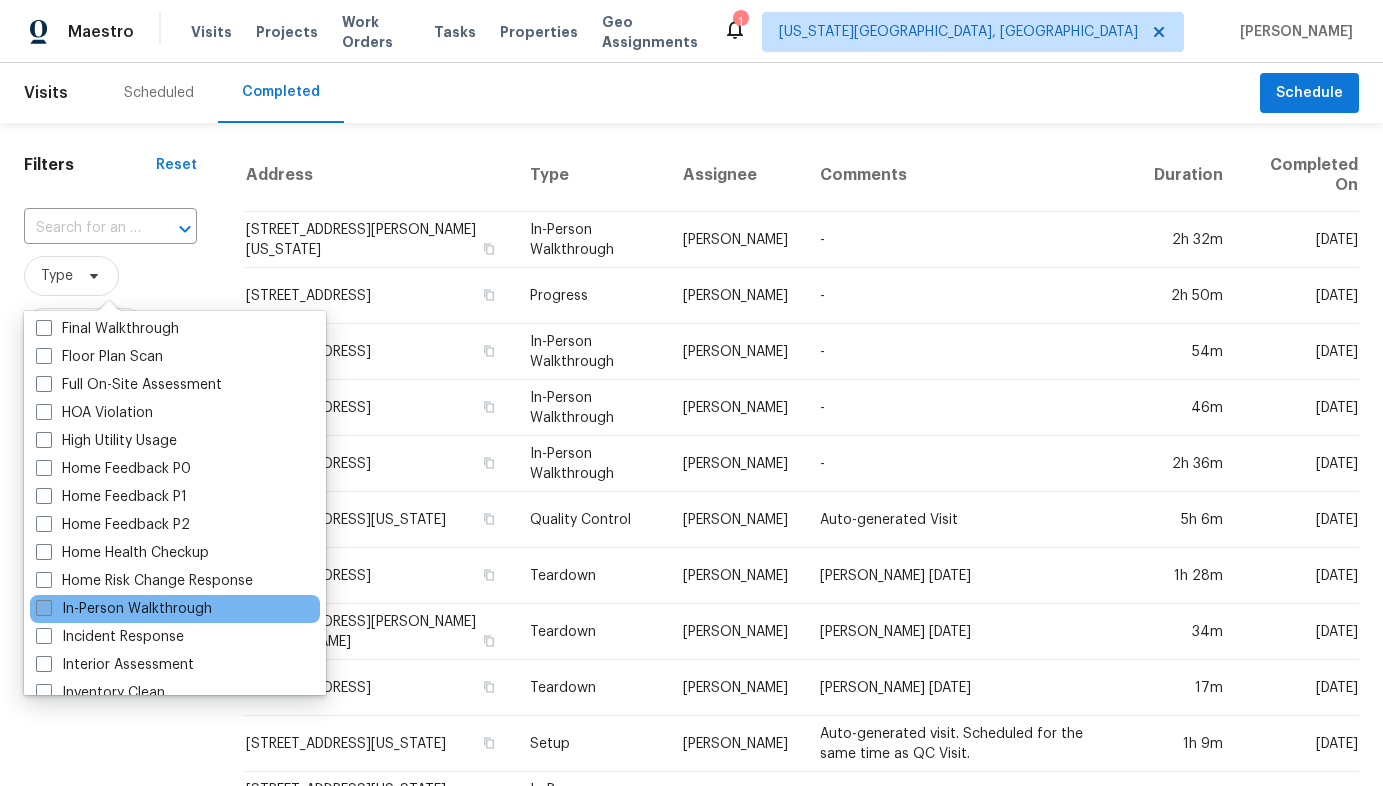 click at bounding box center [44, 608] 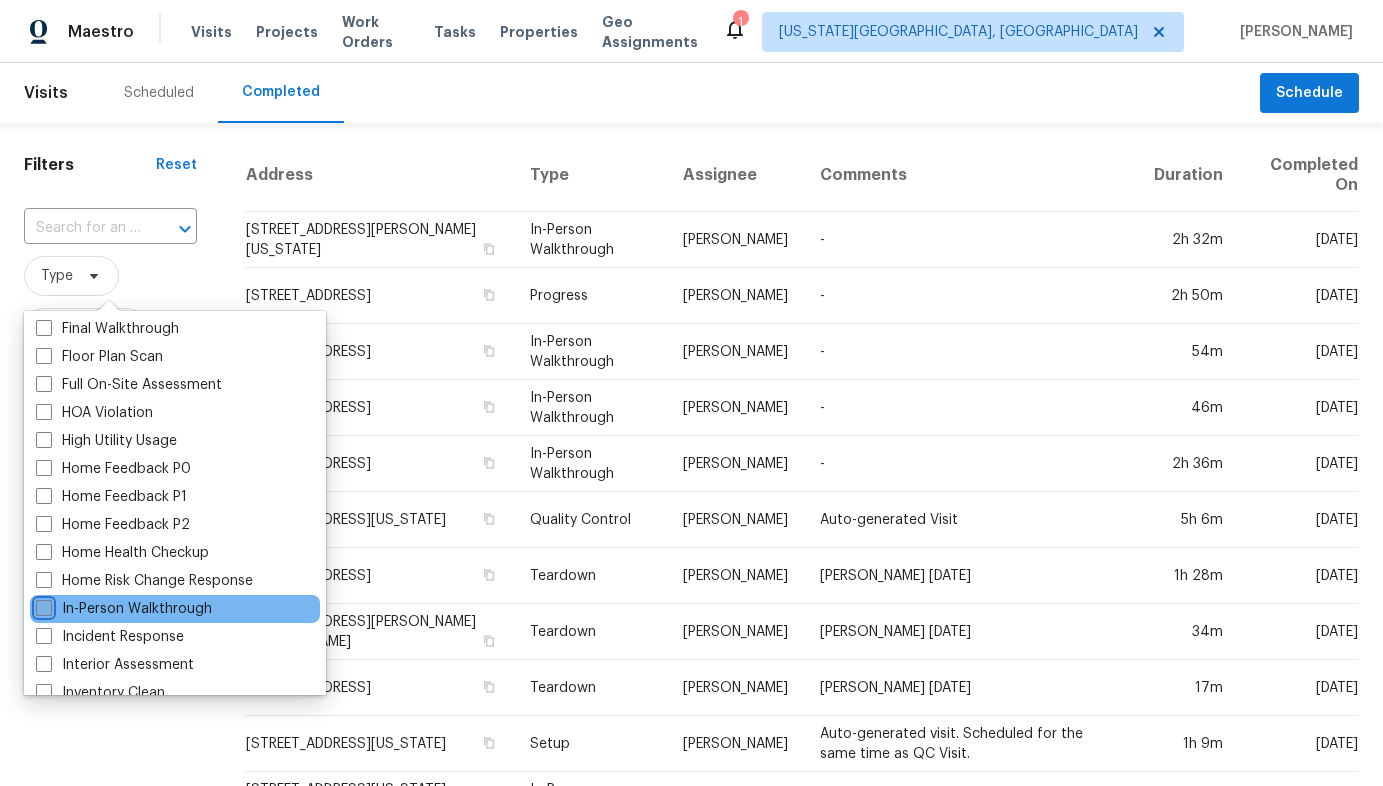 click on "In-Person Walkthrough" at bounding box center [42, 605] 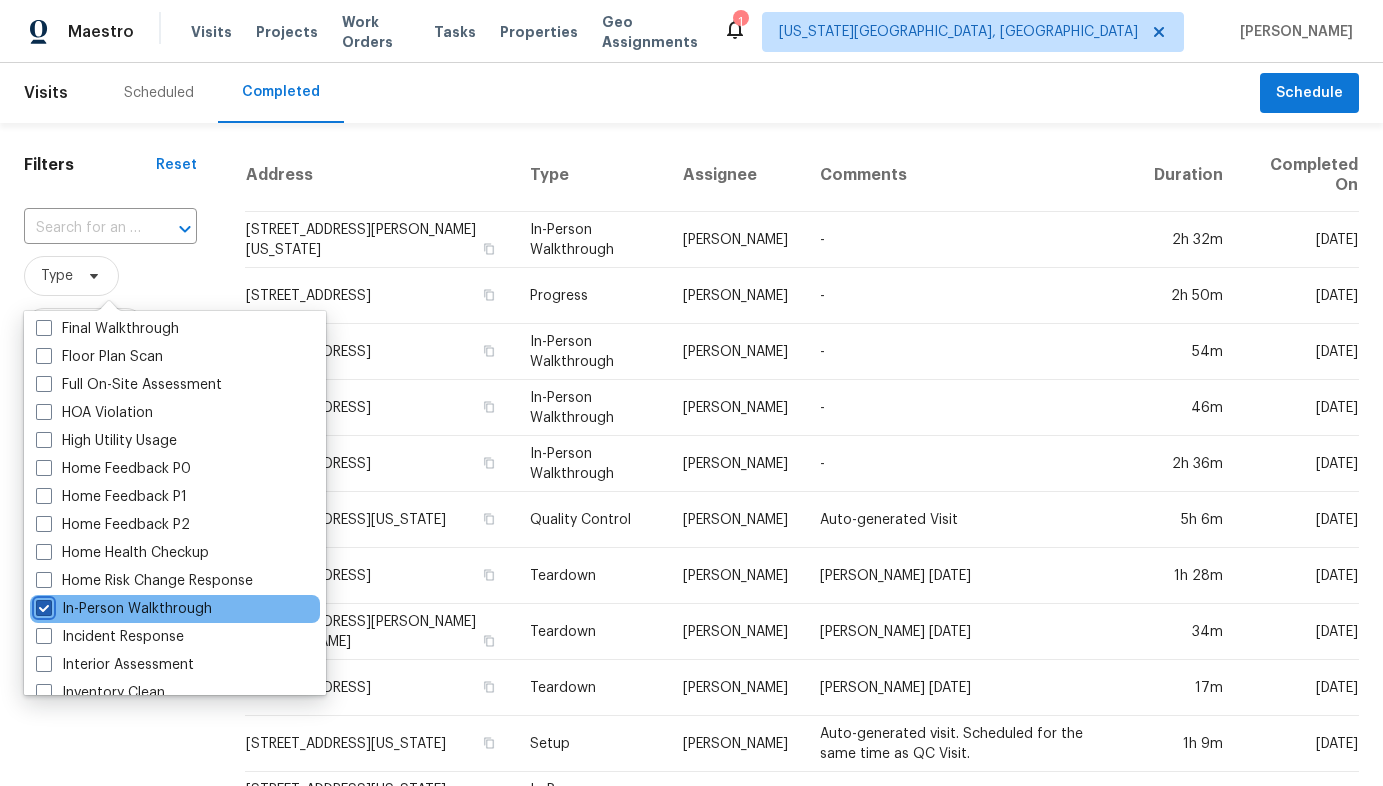 checkbox on "true" 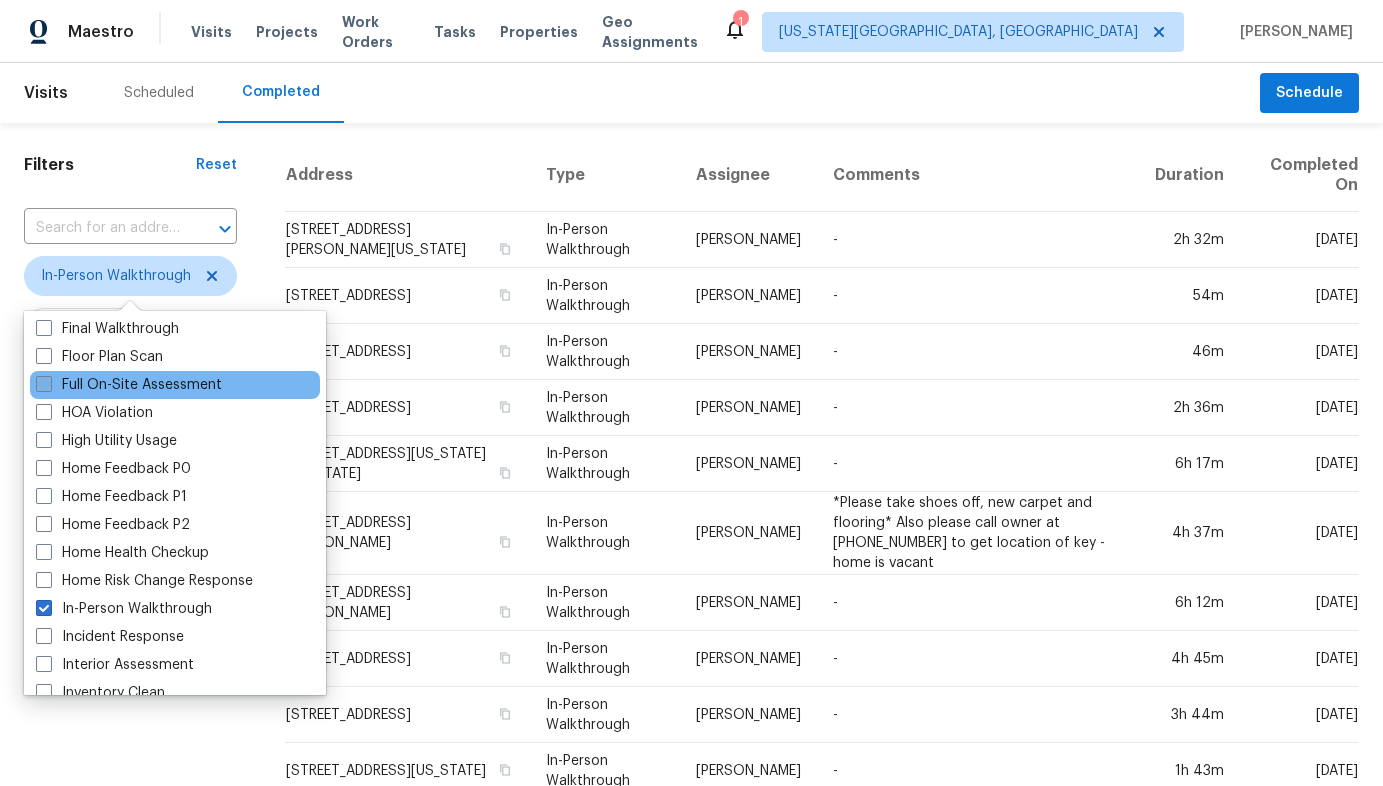 click at bounding box center [44, 384] 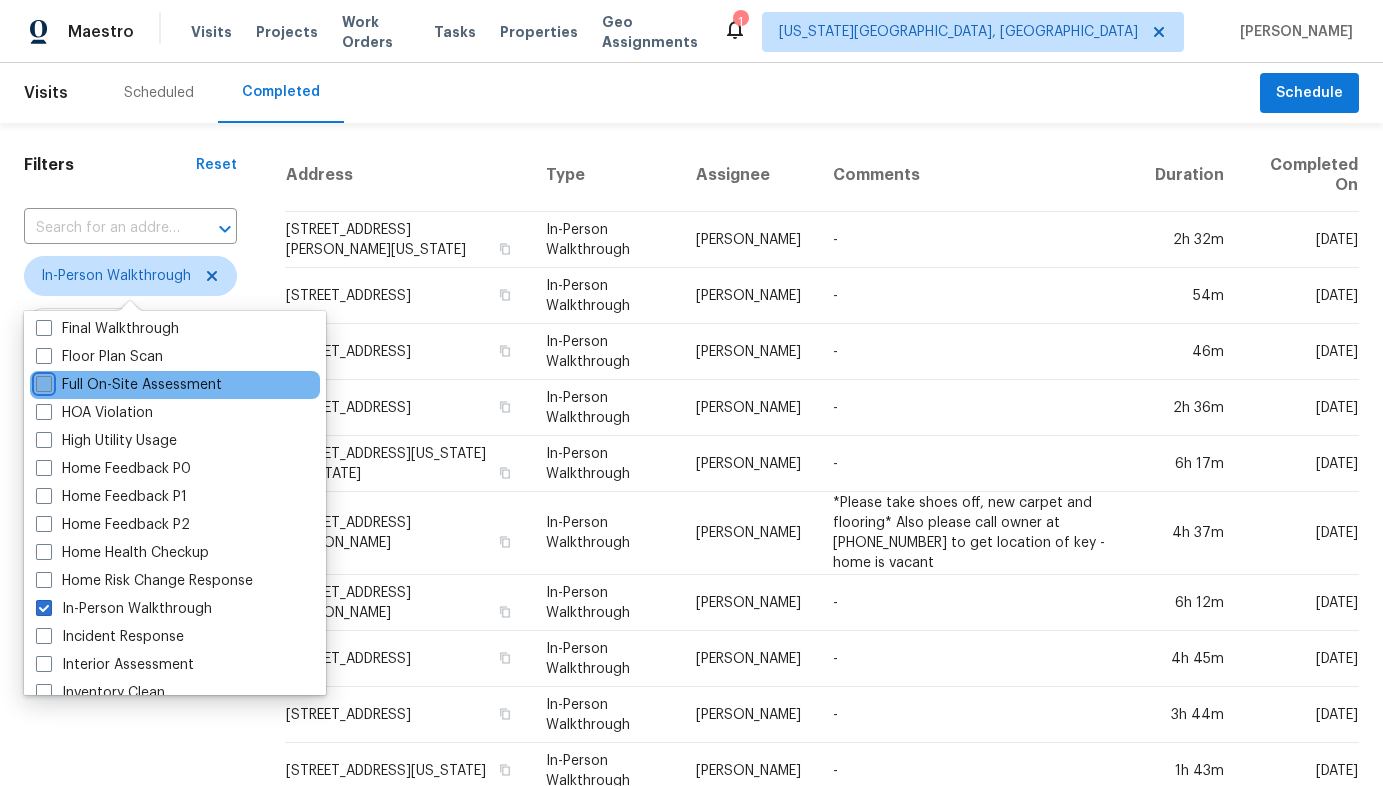 click on "Full On-Site Assessment" at bounding box center [42, 381] 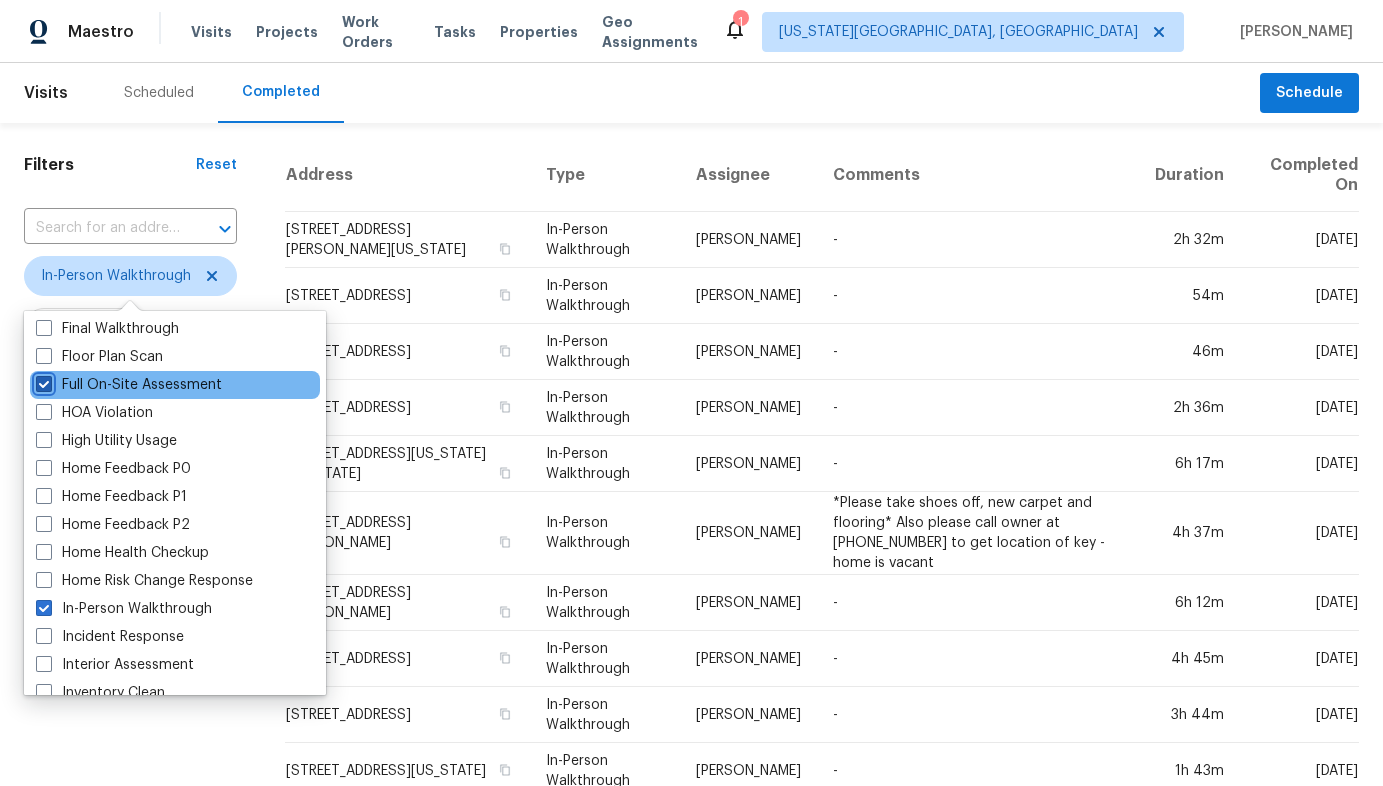 checkbox on "true" 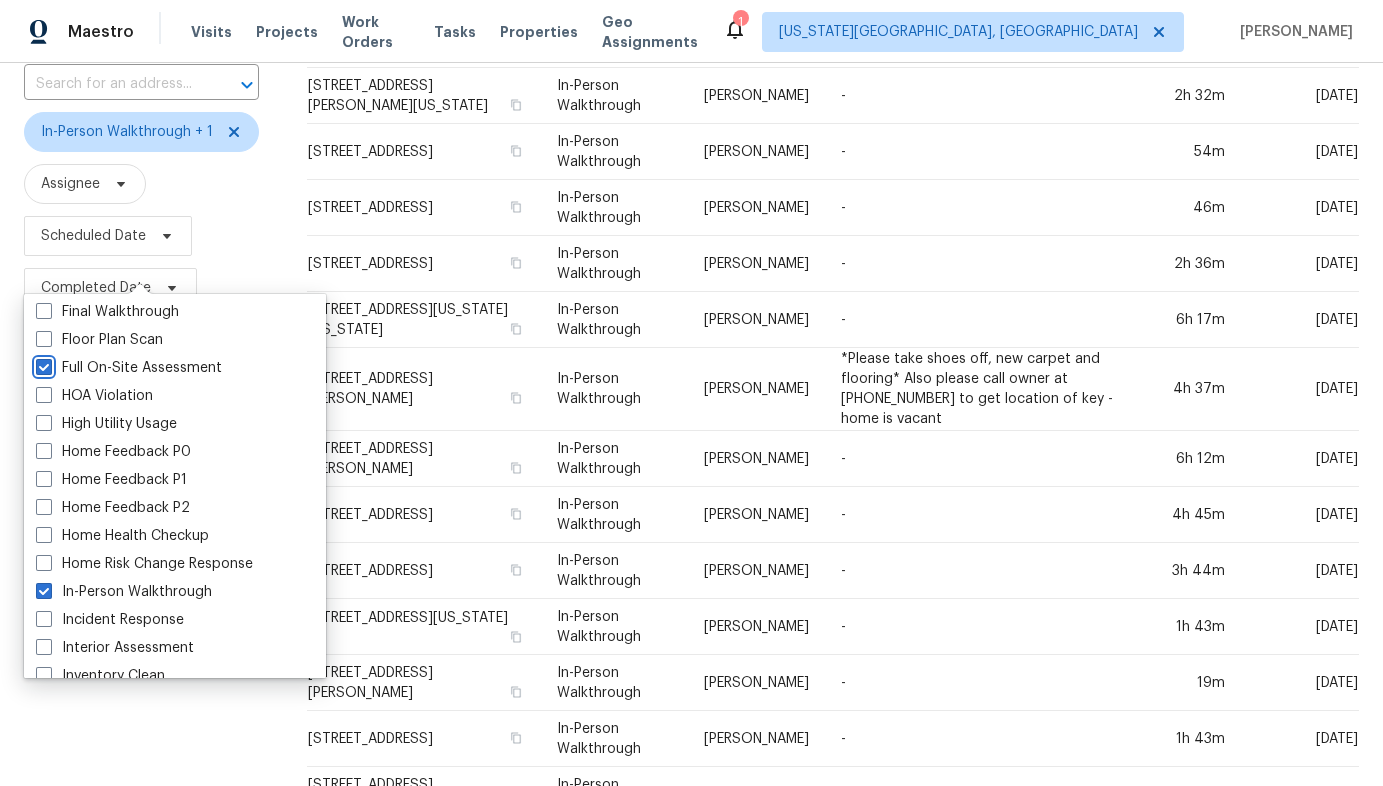 scroll, scrollTop: 0, scrollLeft: 0, axis: both 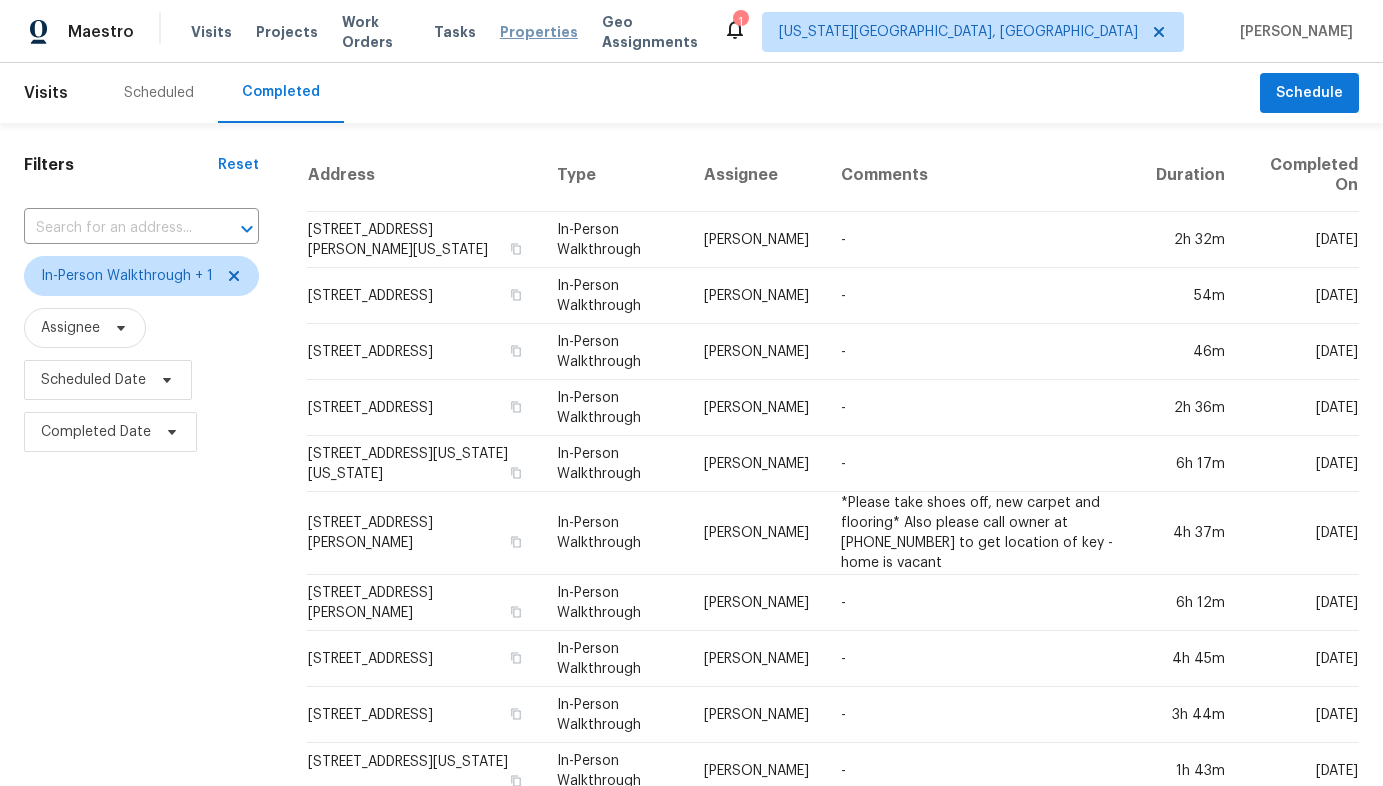 click on "Properties" at bounding box center (539, 32) 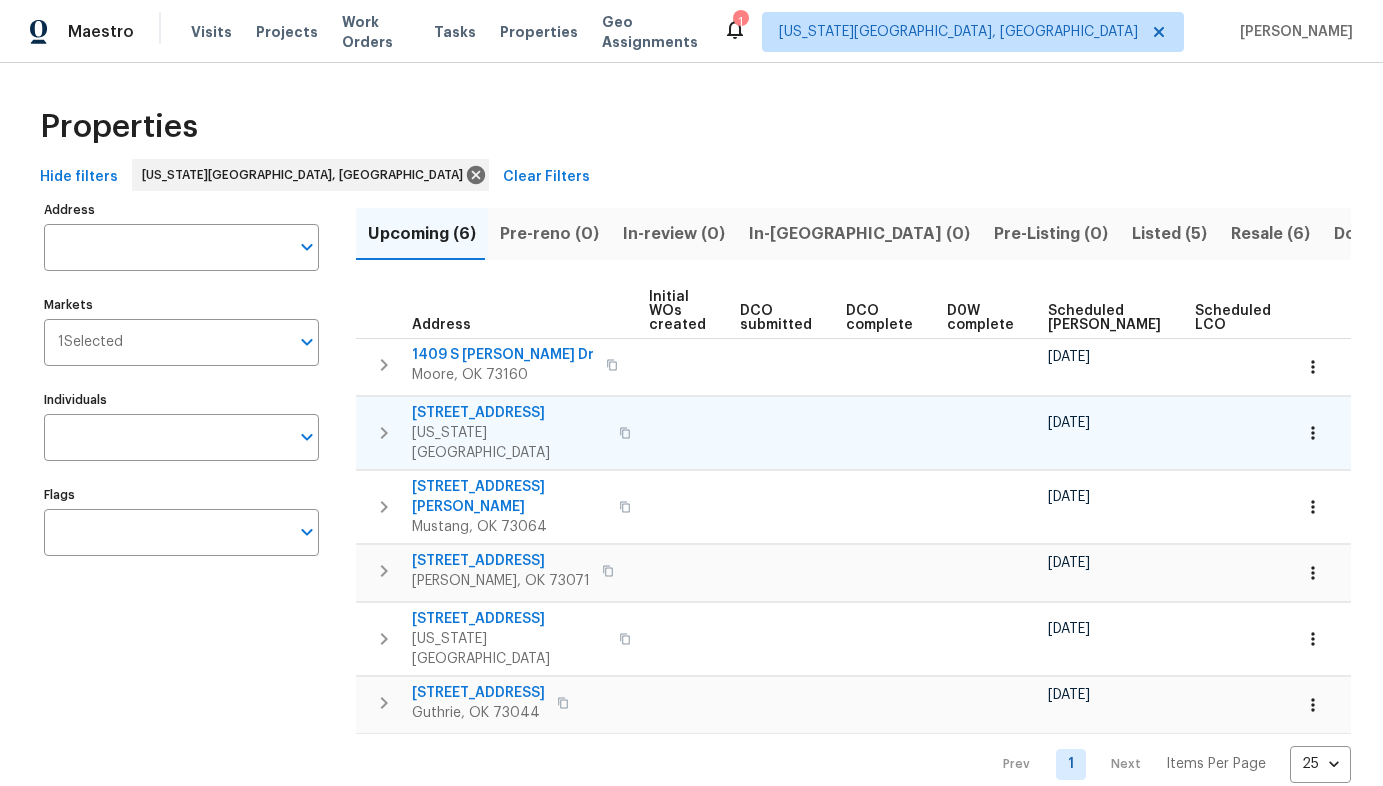 scroll, scrollTop: 0, scrollLeft: 276, axis: horizontal 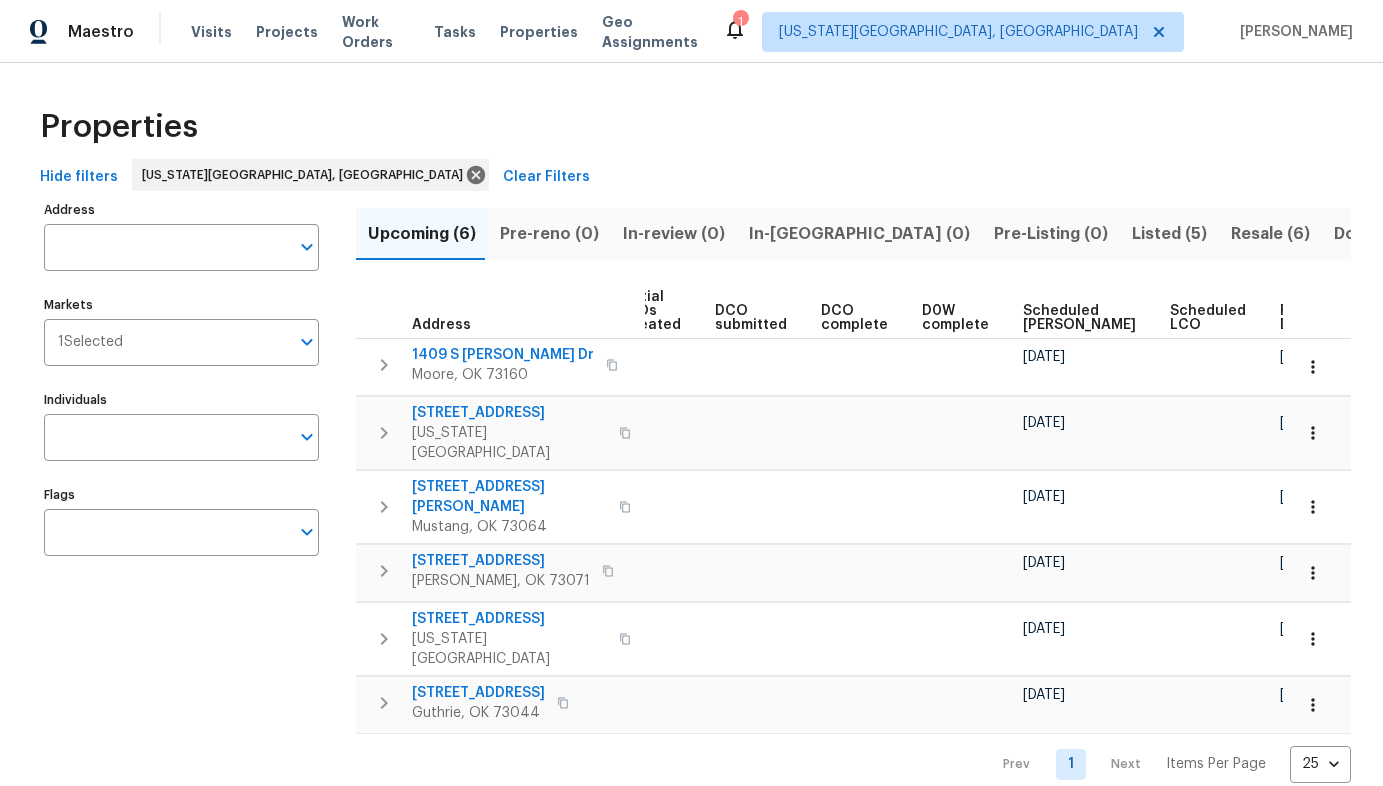 click on "Listed (5)" at bounding box center (1169, 234) 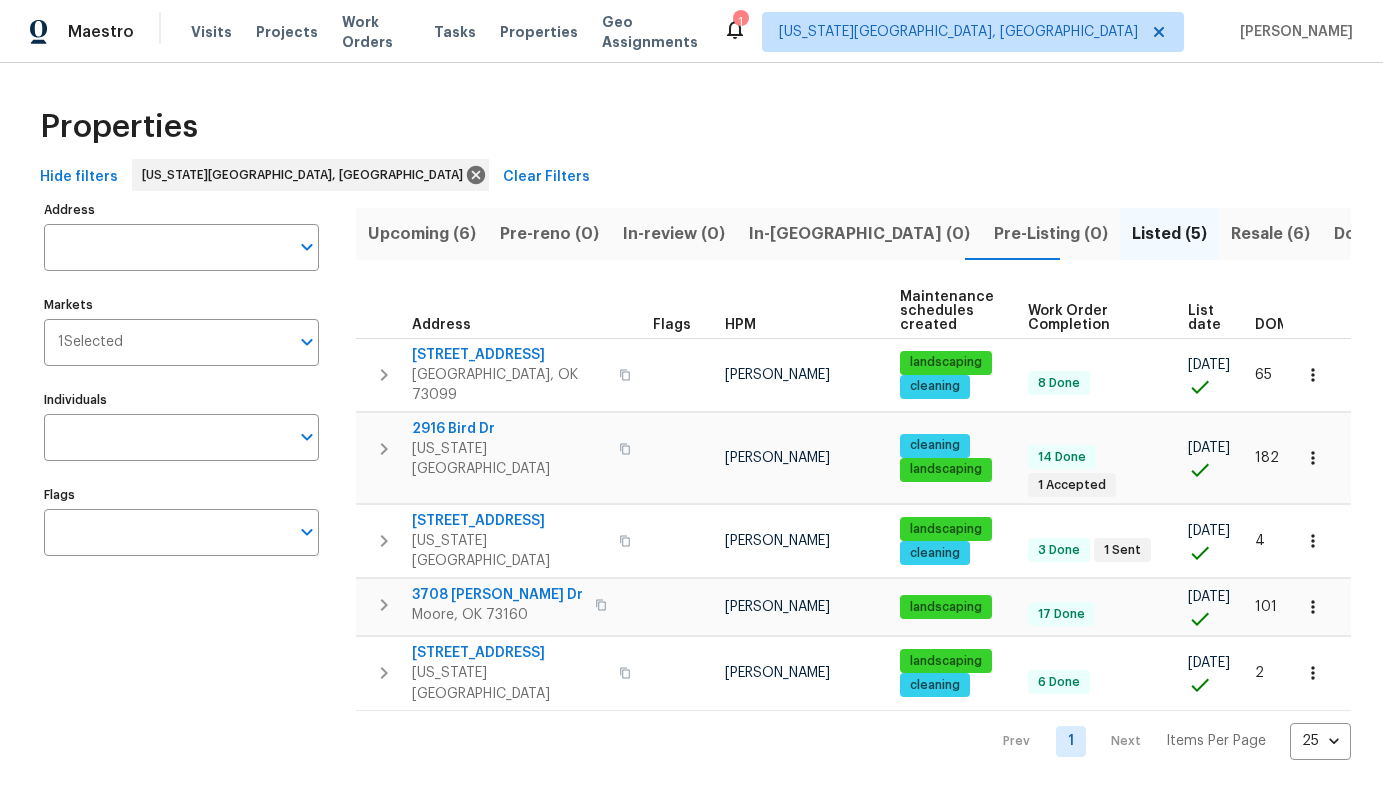 click on "Resale (6)" at bounding box center [1270, 234] 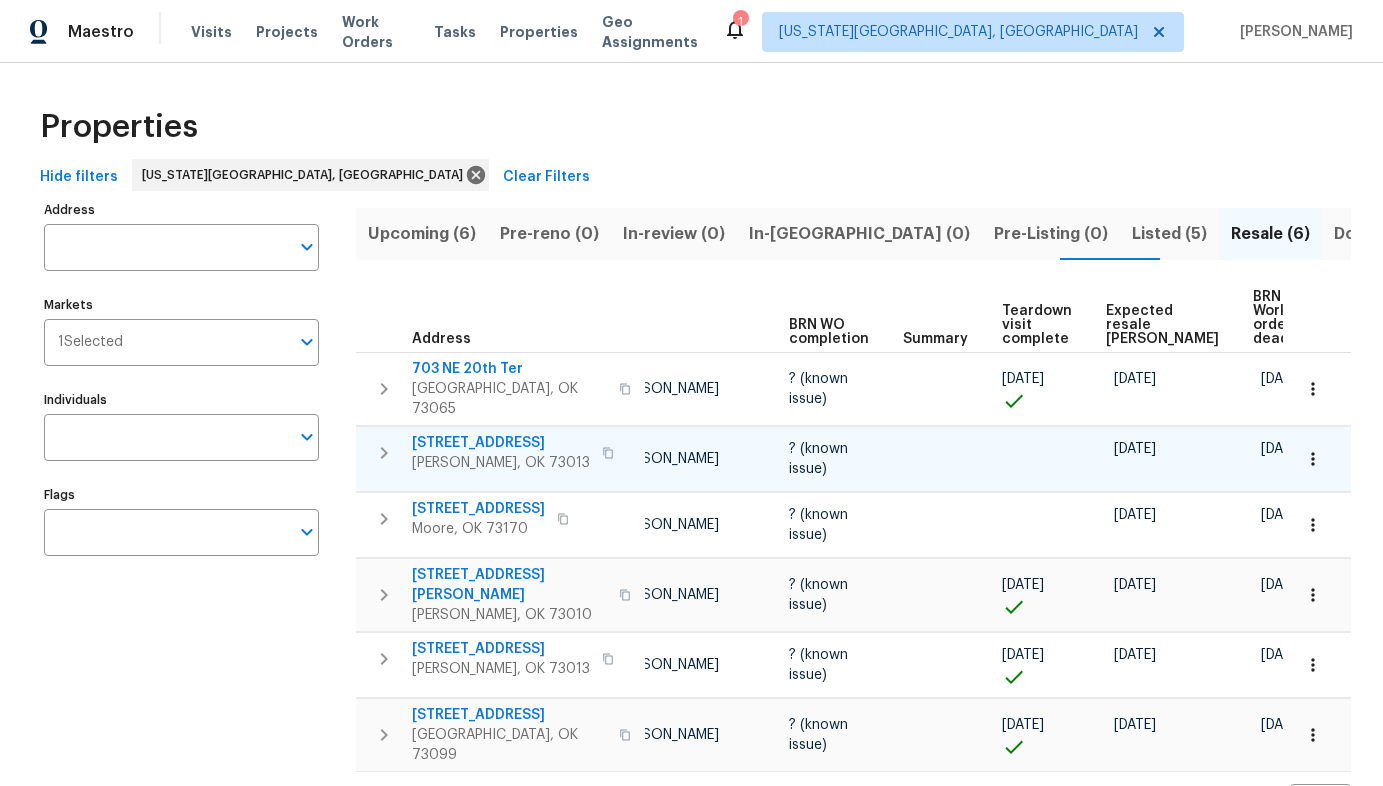 scroll, scrollTop: 0, scrollLeft: 116, axis: horizontal 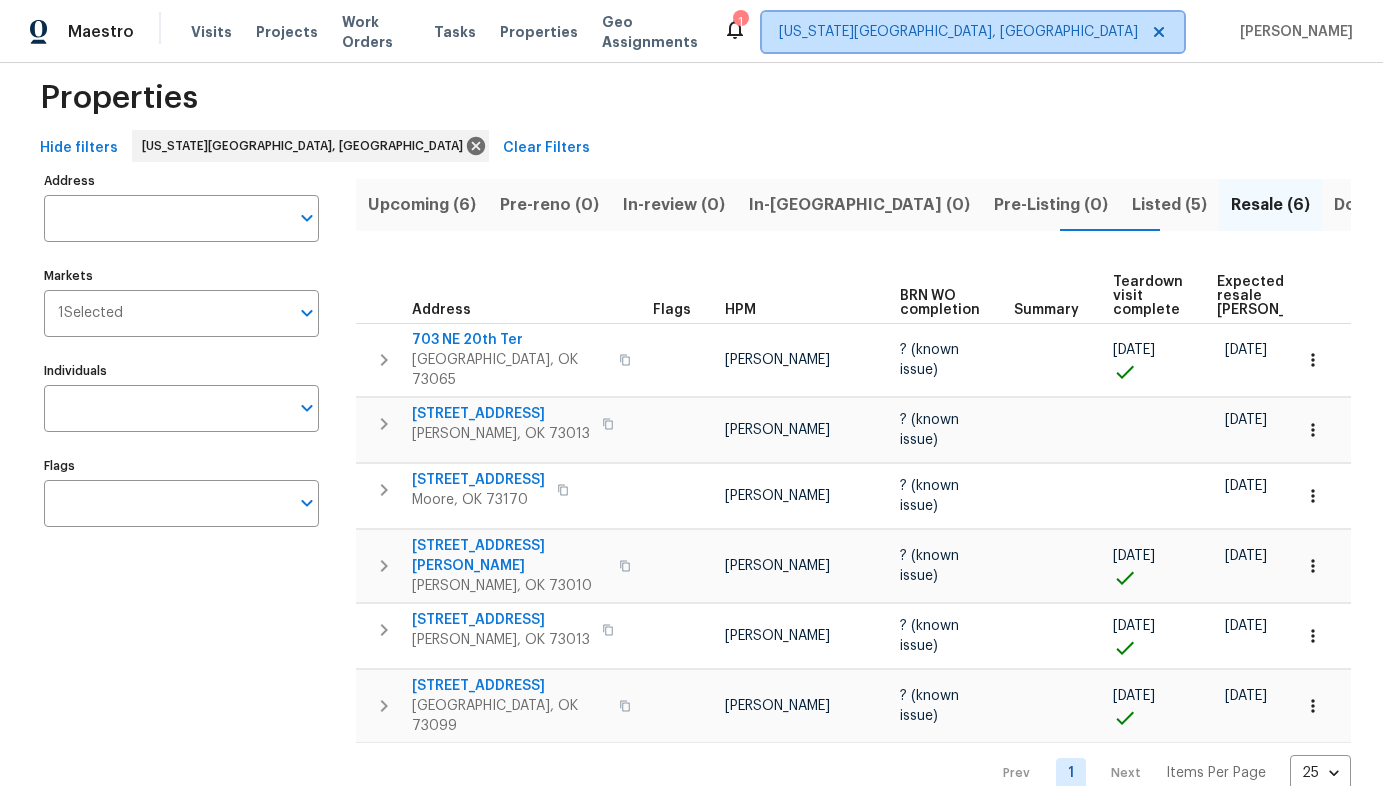 click on "[US_STATE][GEOGRAPHIC_DATA], [GEOGRAPHIC_DATA]" at bounding box center [958, 32] 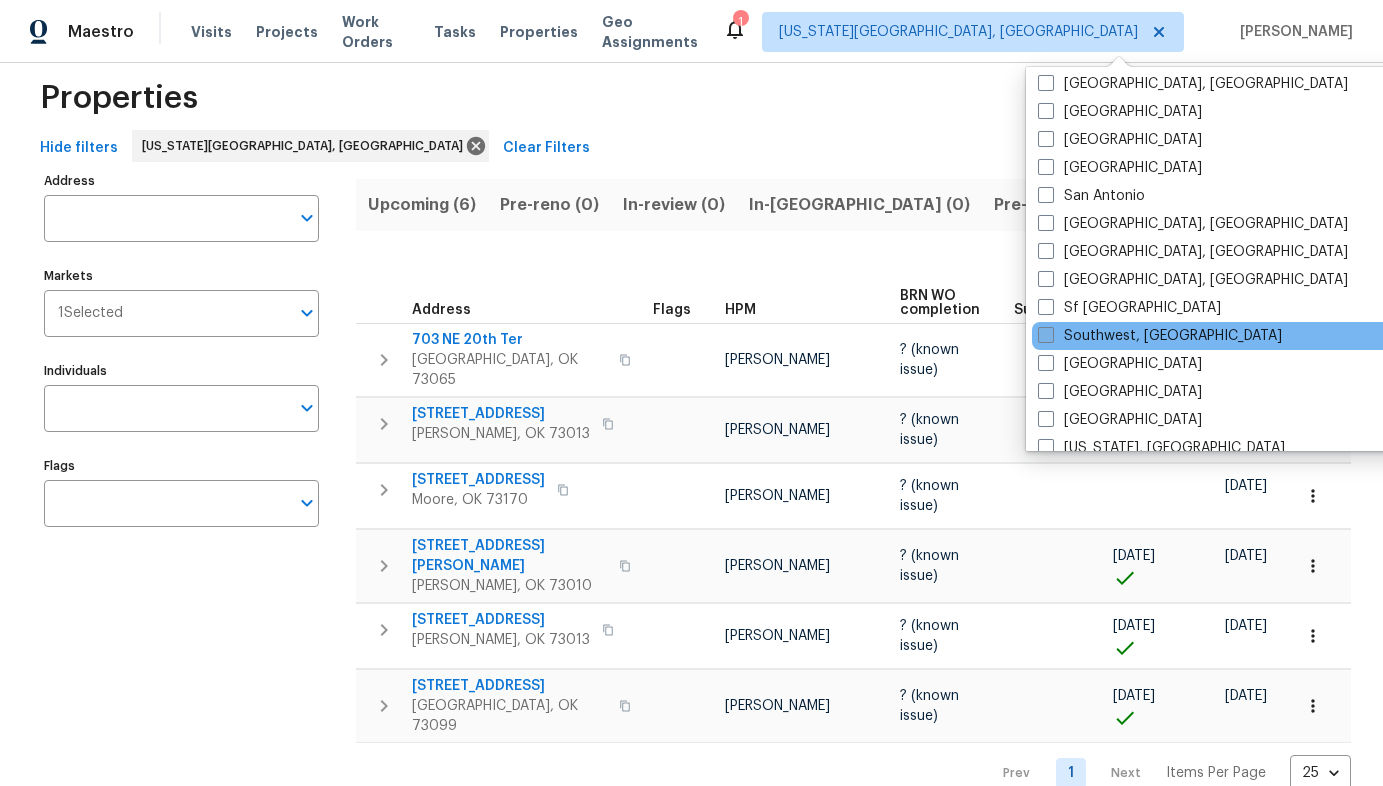 scroll, scrollTop: 1340, scrollLeft: 0, axis: vertical 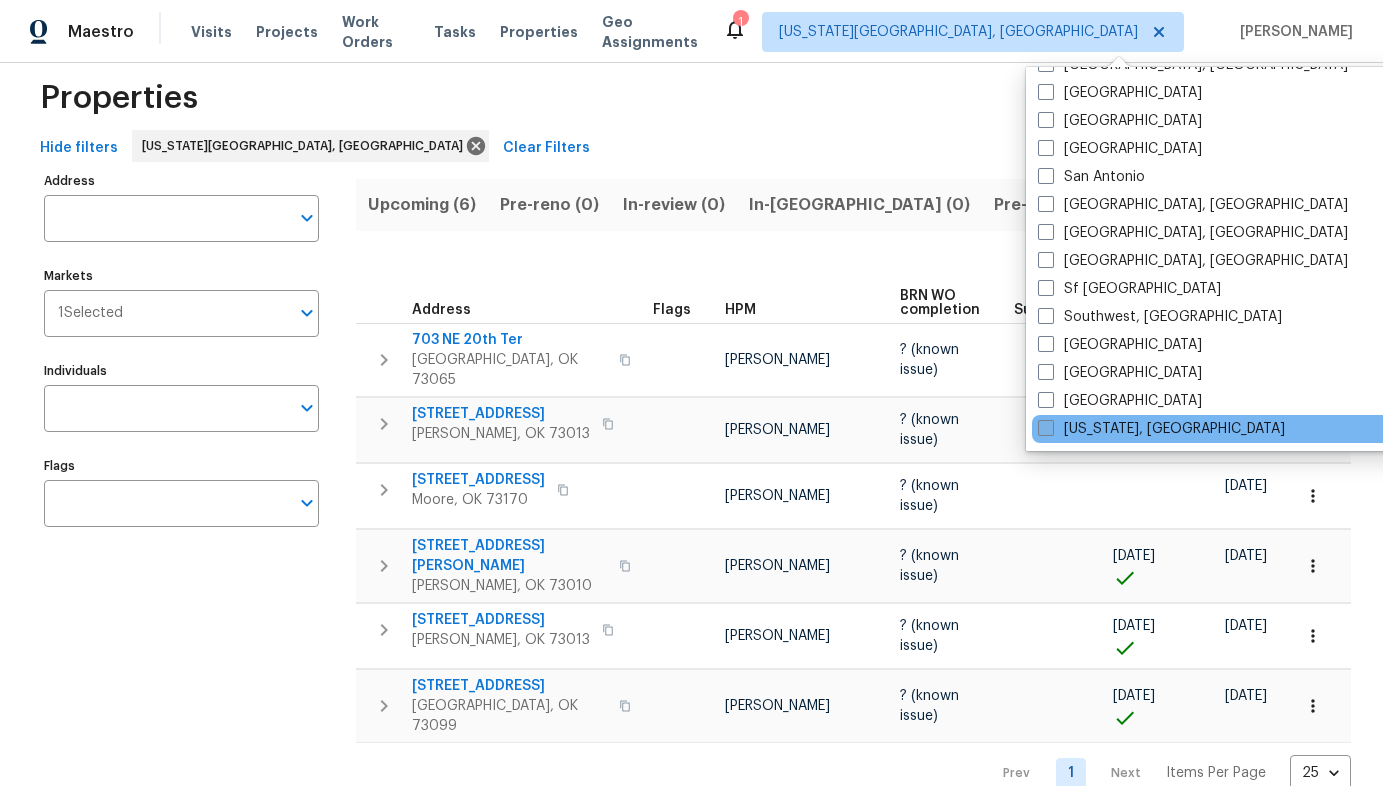 click at bounding box center (1046, 428) 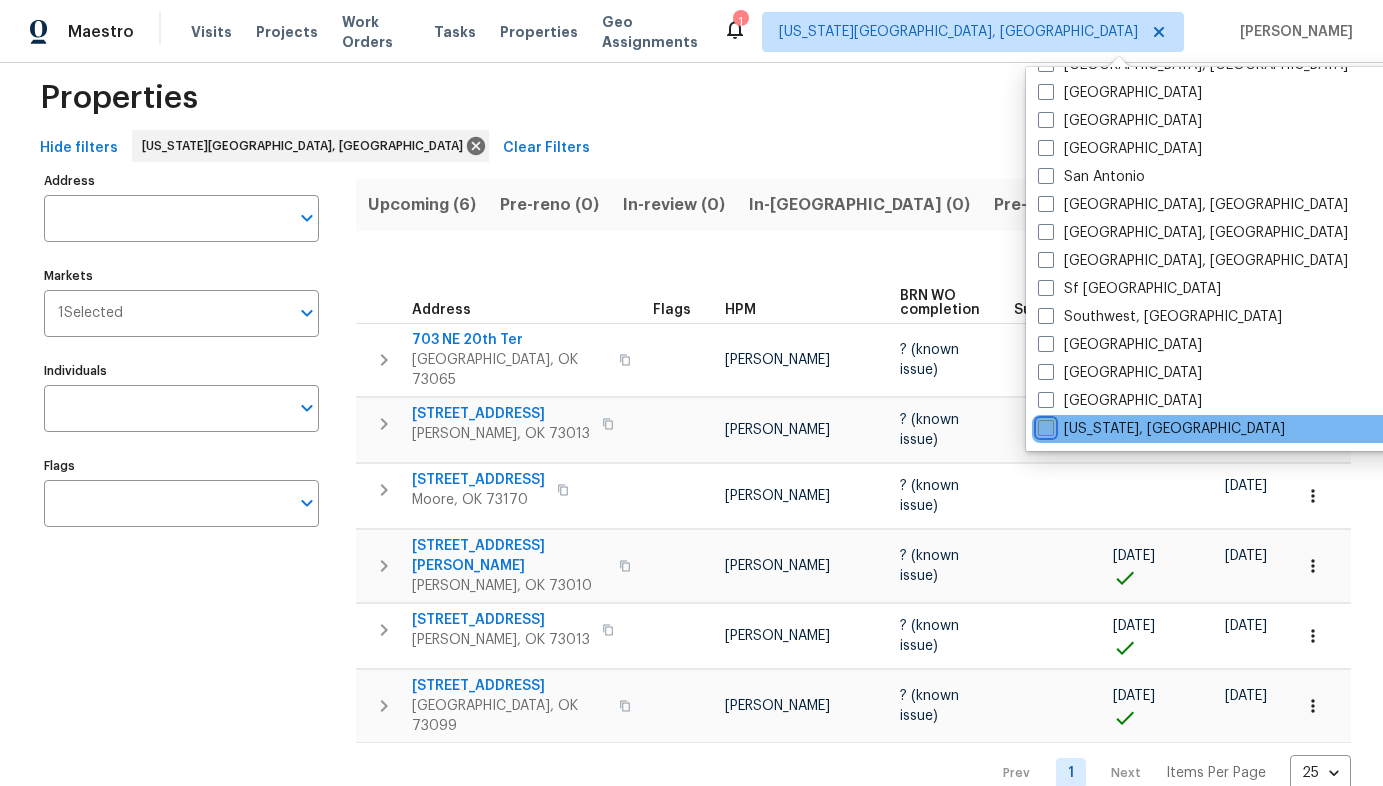 click on "[US_STATE], [GEOGRAPHIC_DATA]" at bounding box center [1044, 425] 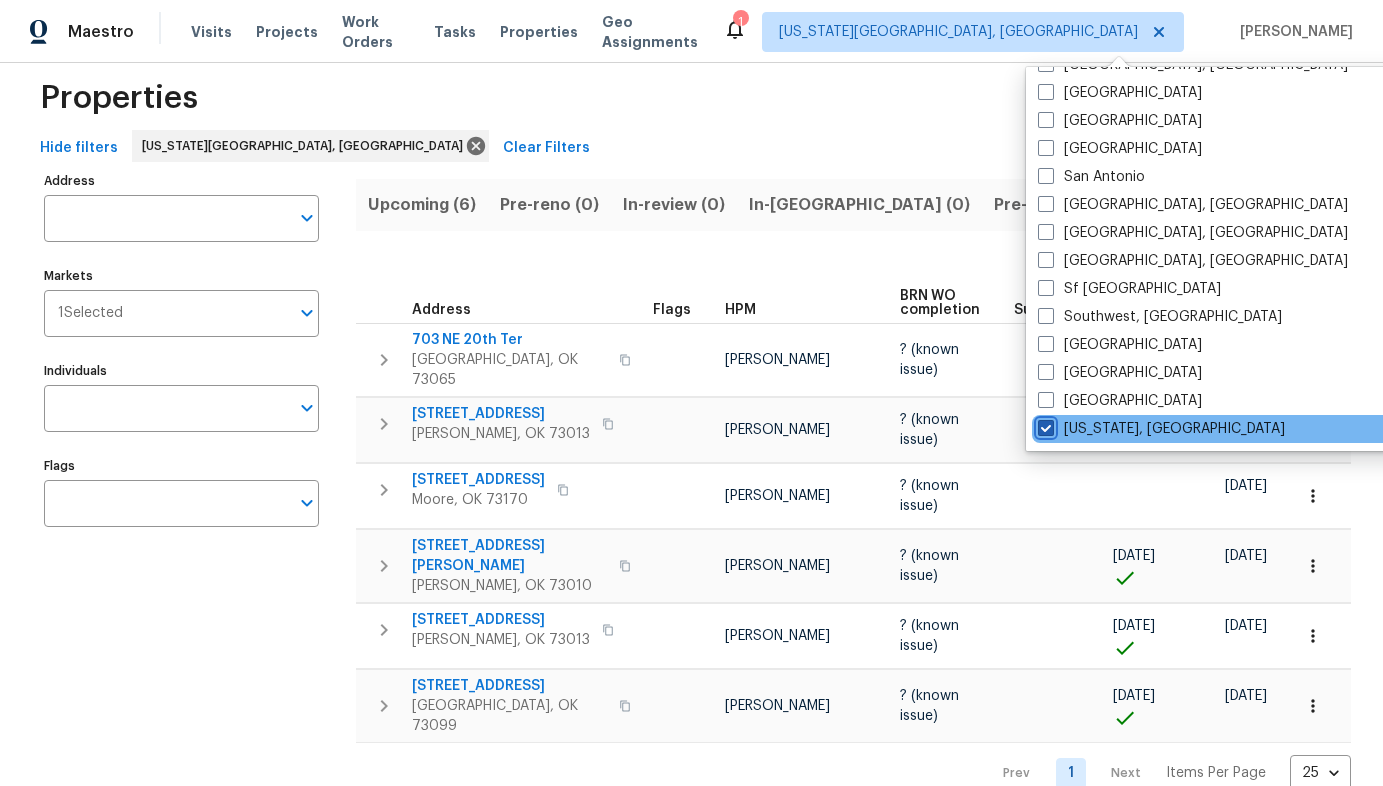 checkbox on "true" 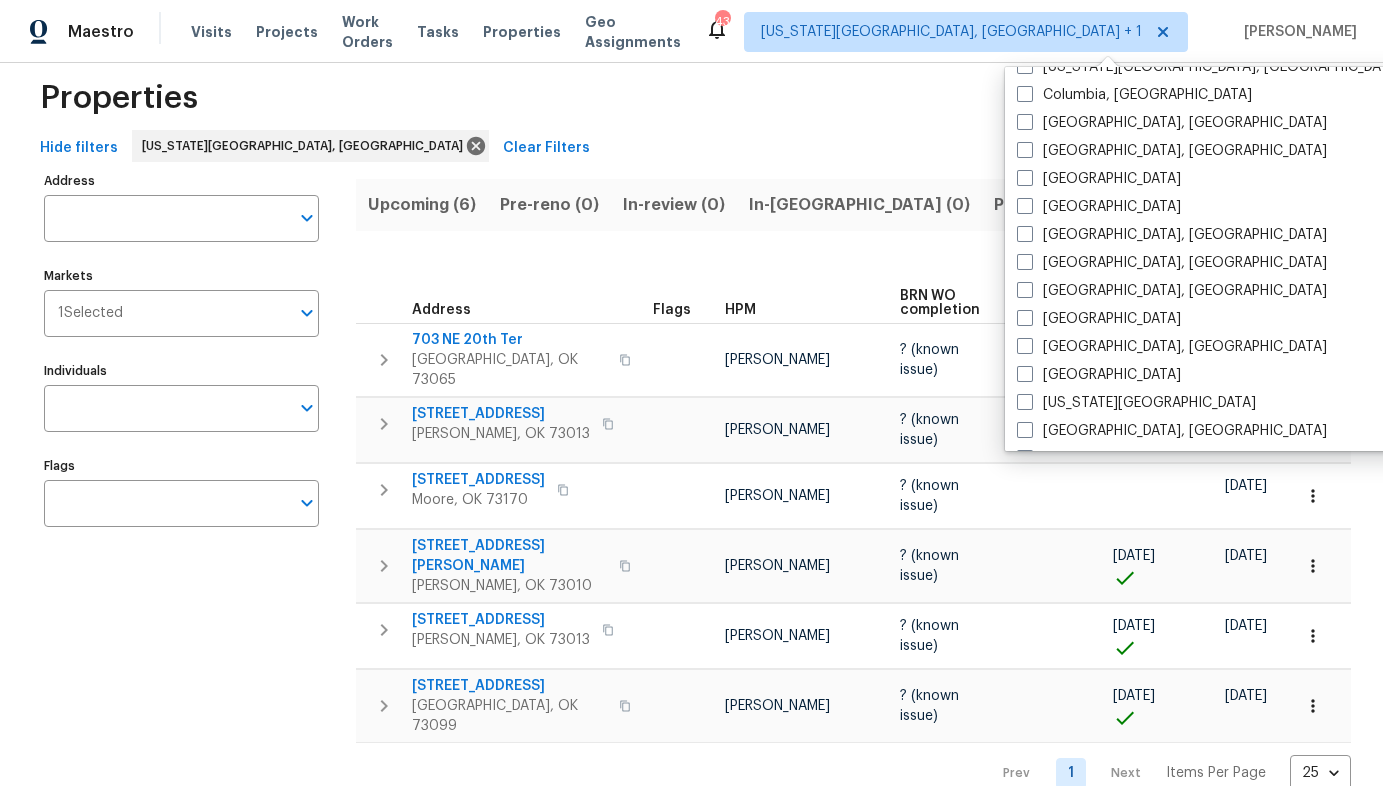 scroll, scrollTop: 0, scrollLeft: 0, axis: both 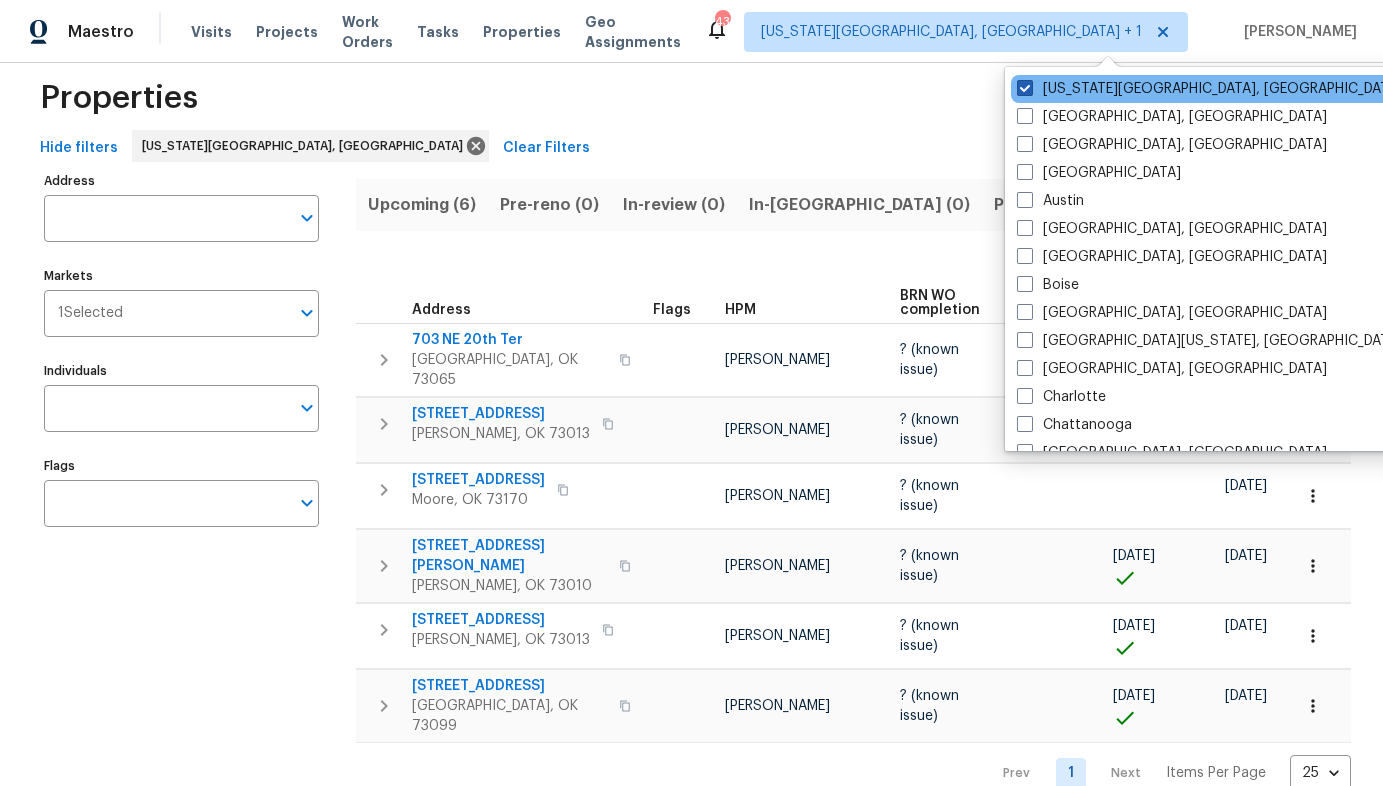 click at bounding box center [1025, 88] 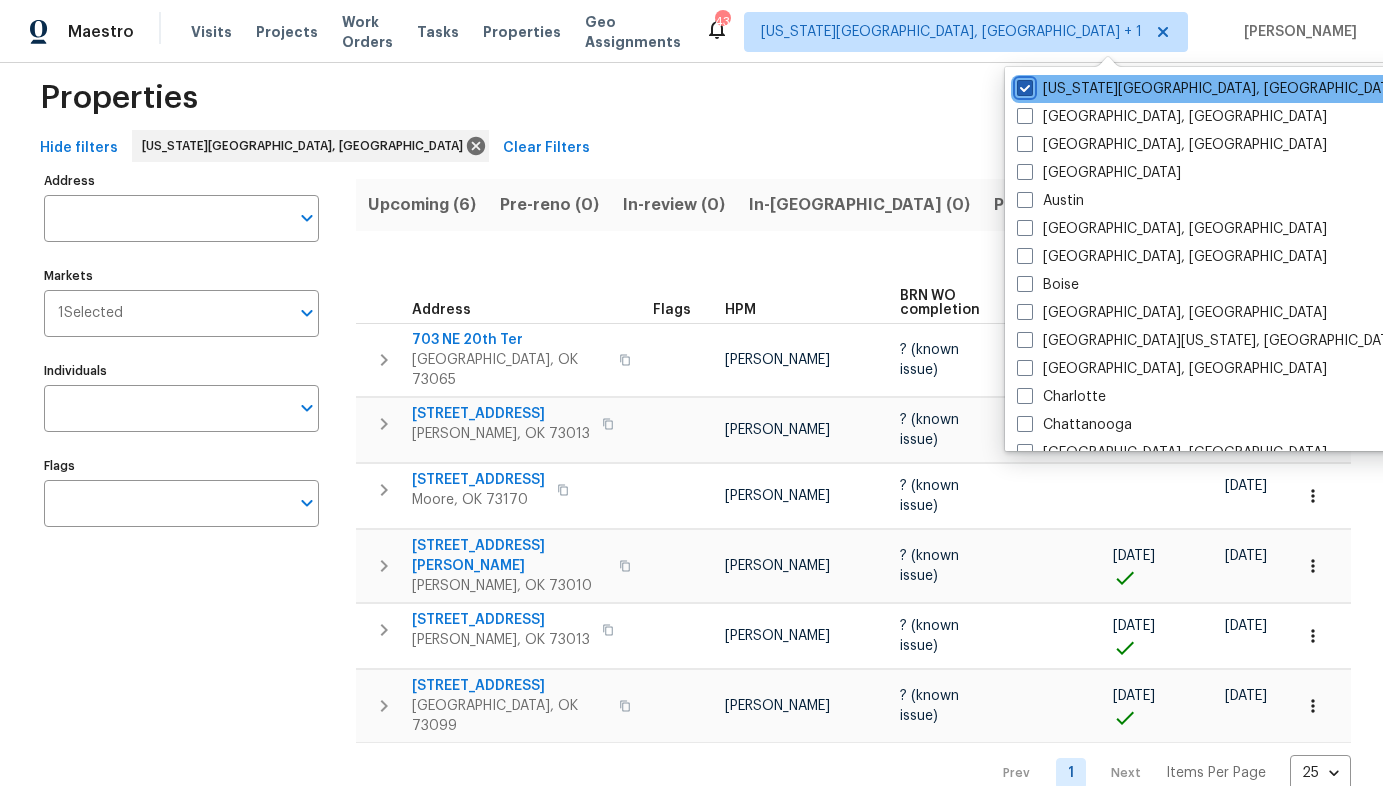 click on "[US_STATE][GEOGRAPHIC_DATA], [GEOGRAPHIC_DATA]" at bounding box center (1023, 85) 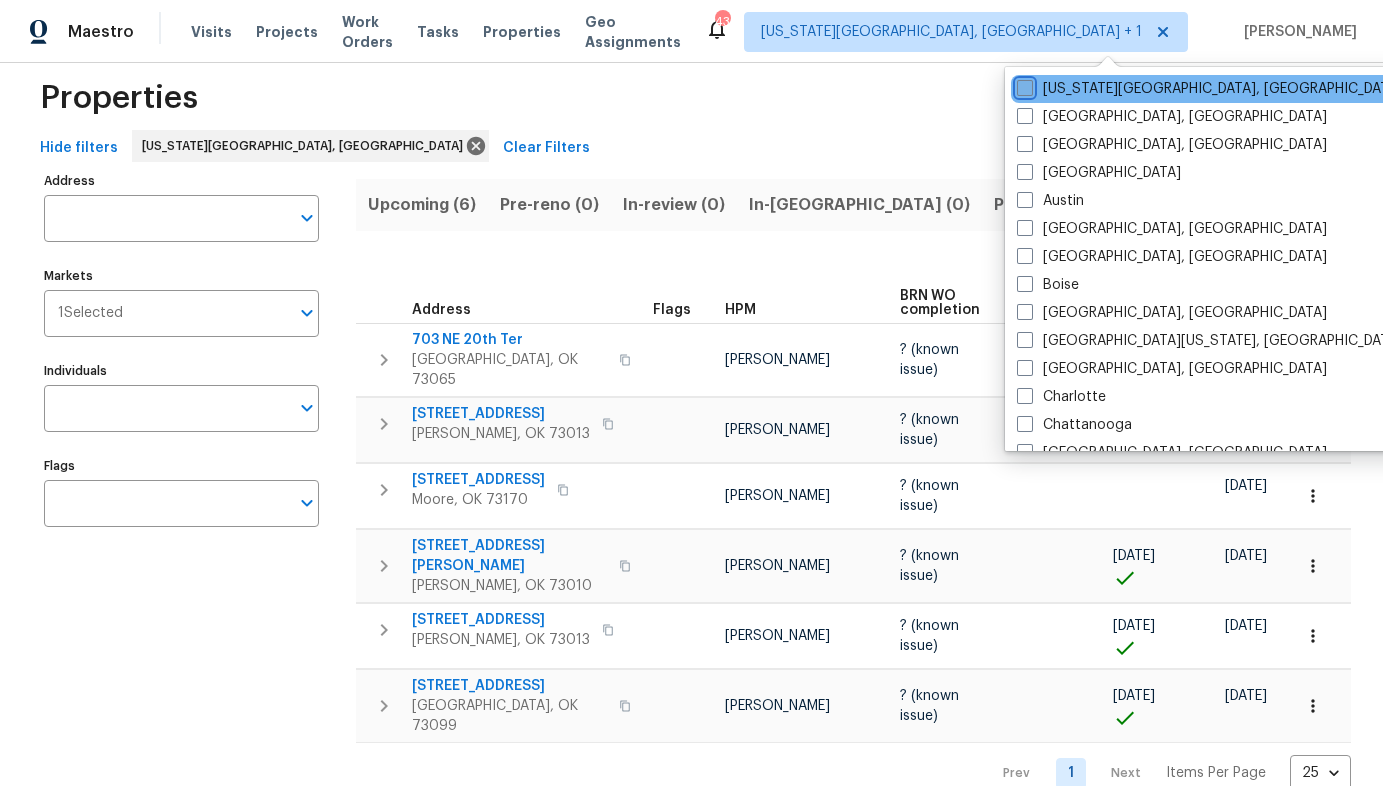 checkbox on "false" 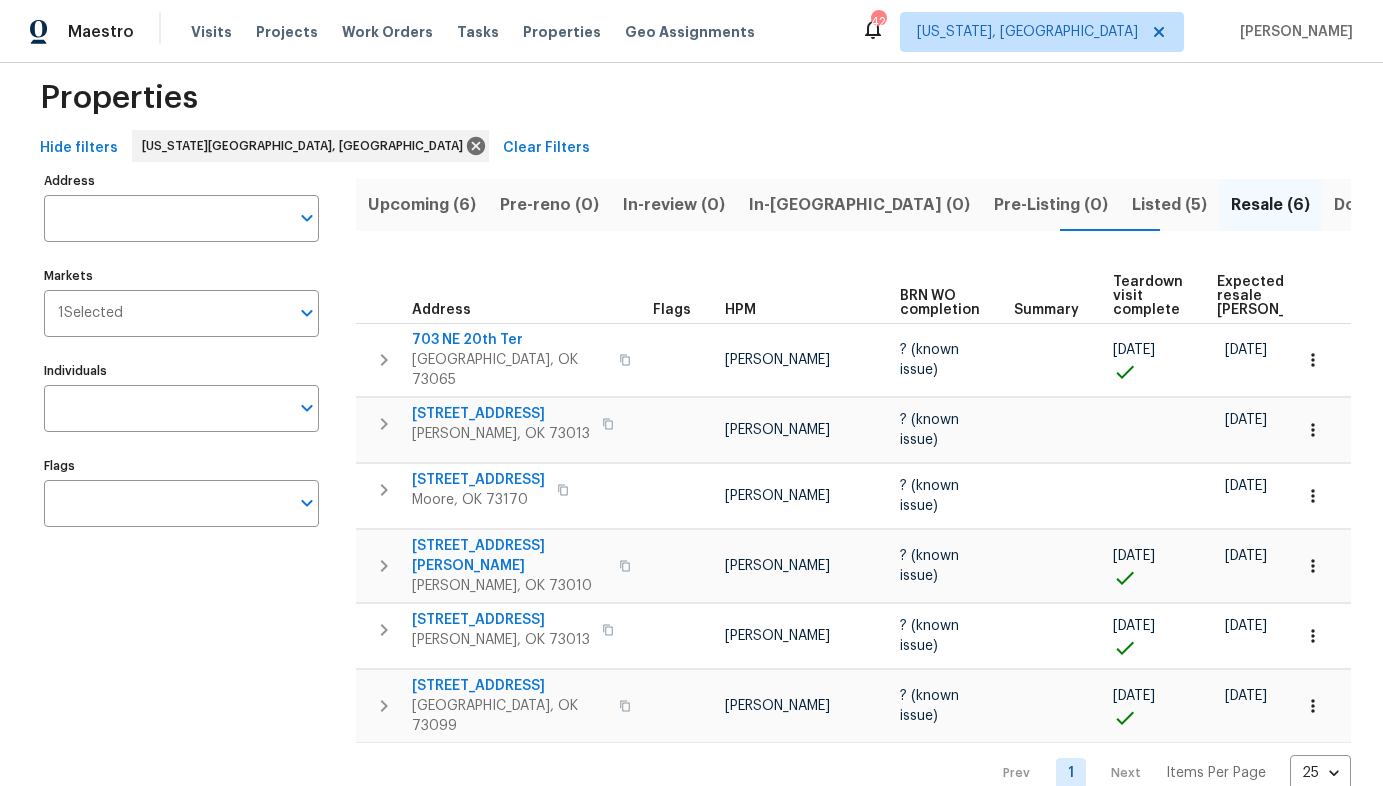 click on "Properties" at bounding box center [691, 98] 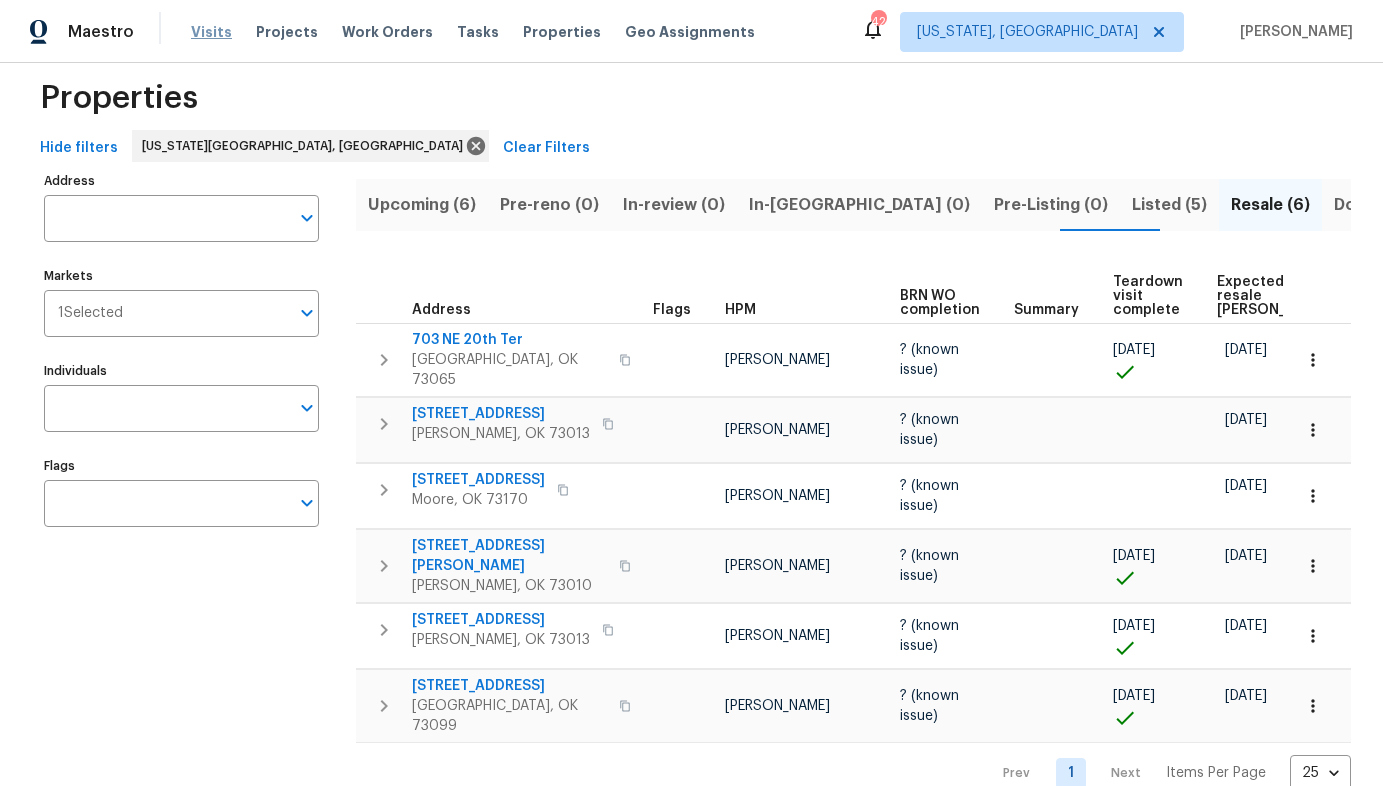click on "Visits" at bounding box center [211, 32] 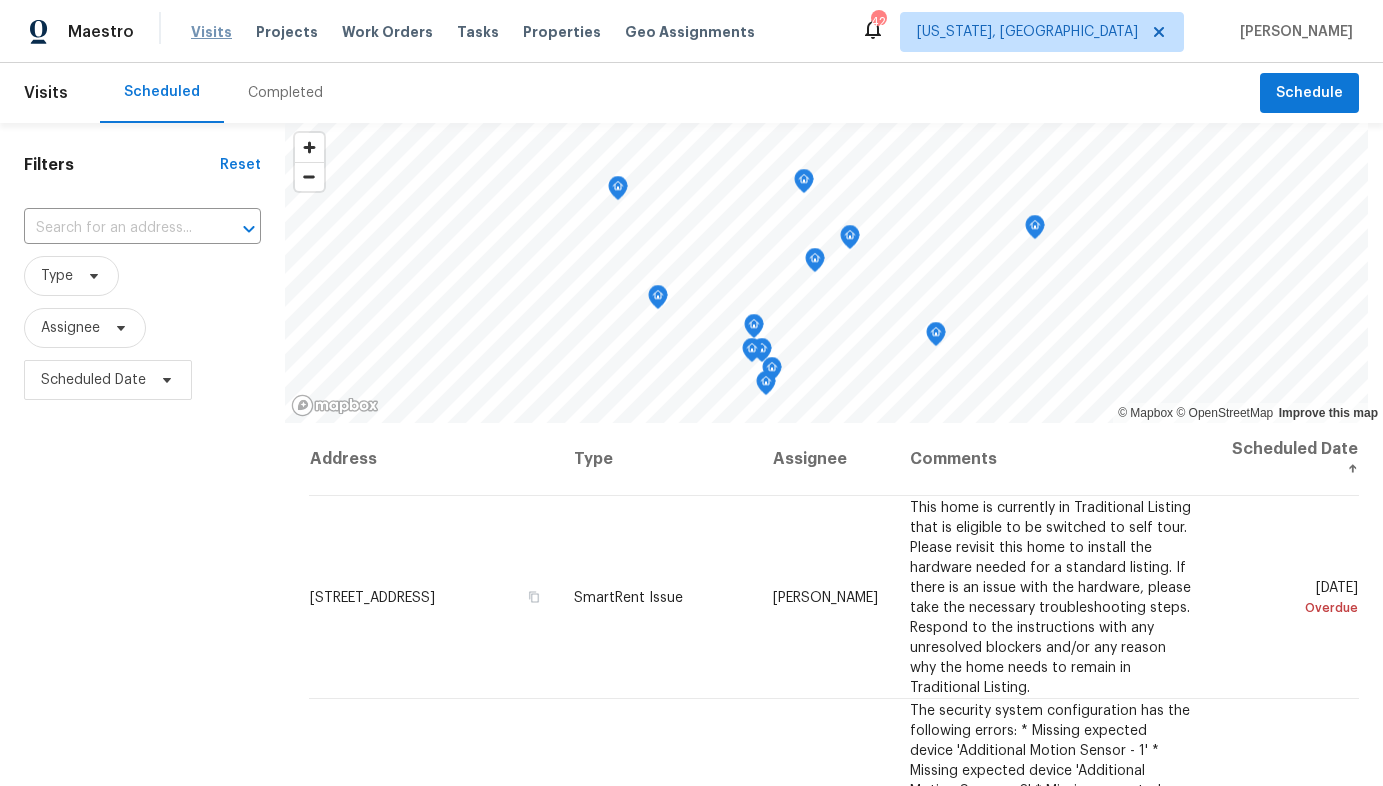 click on "Visits" at bounding box center (211, 32) 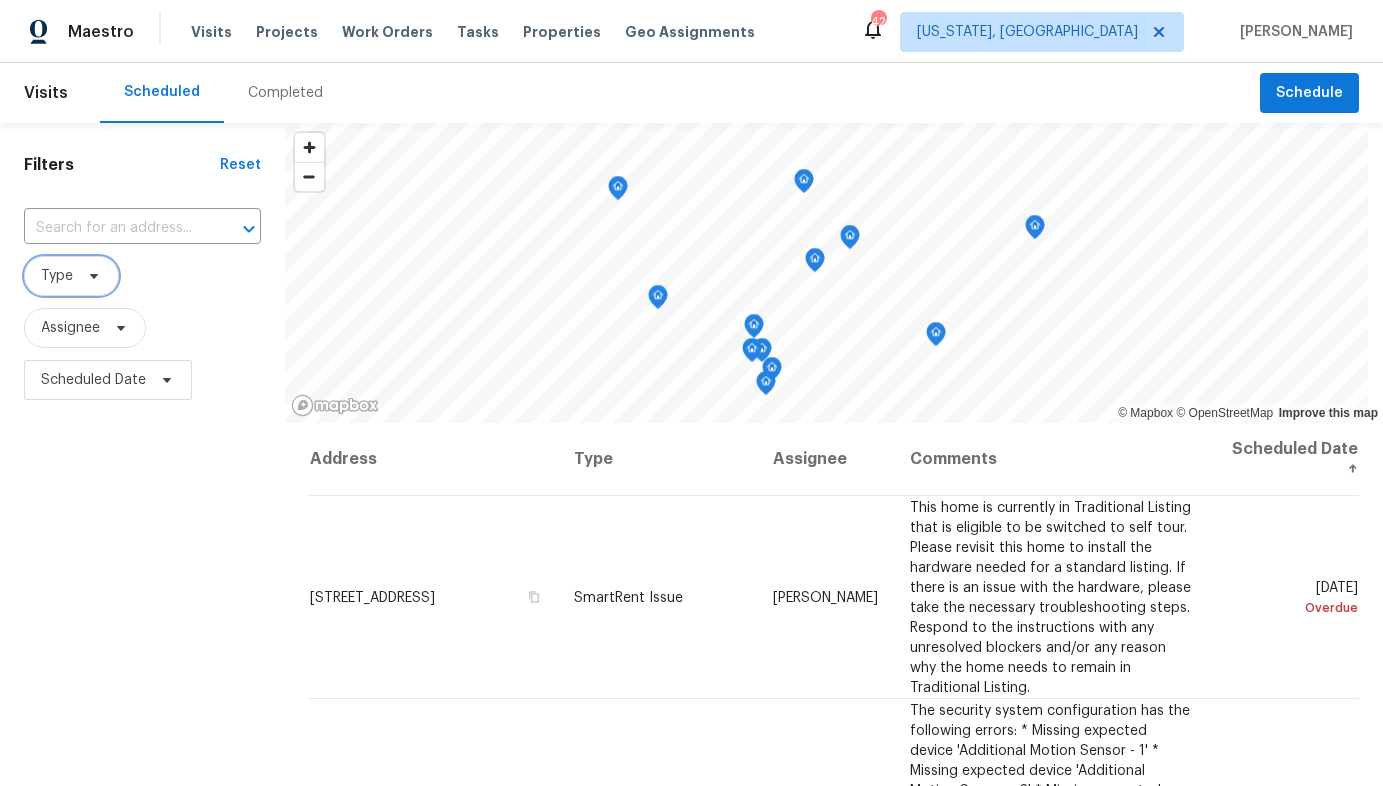 click 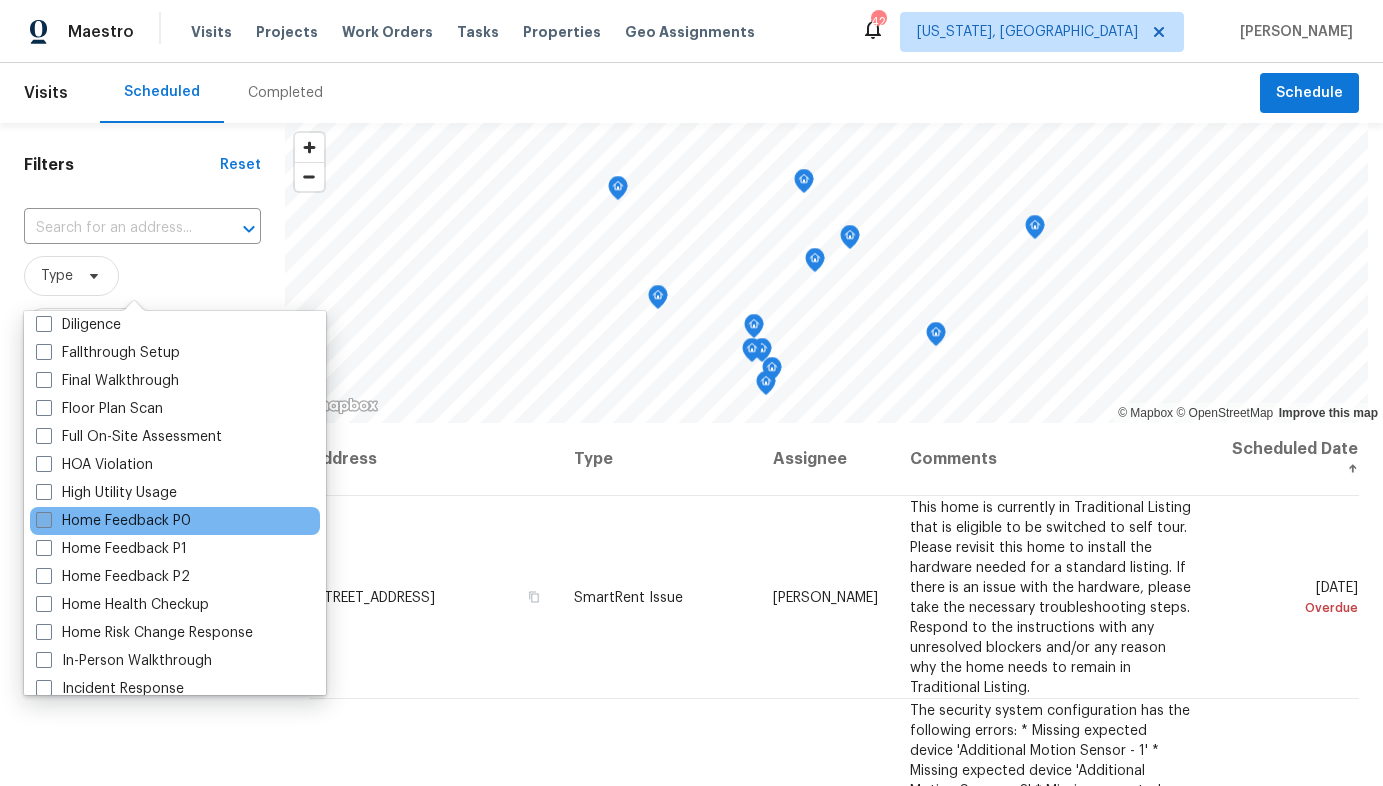 scroll, scrollTop: 496, scrollLeft: 0, axis: vertical 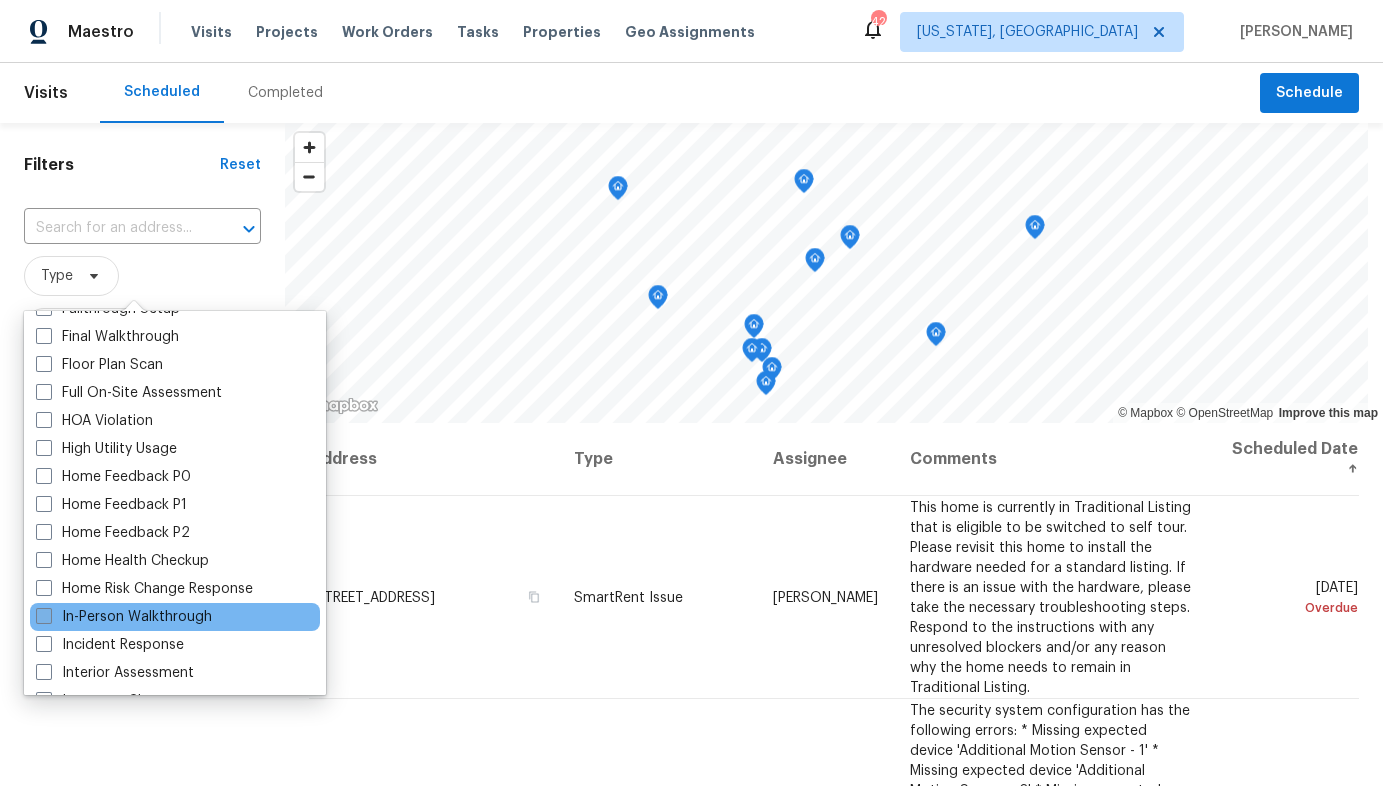 click at bounding box center [44, 616] 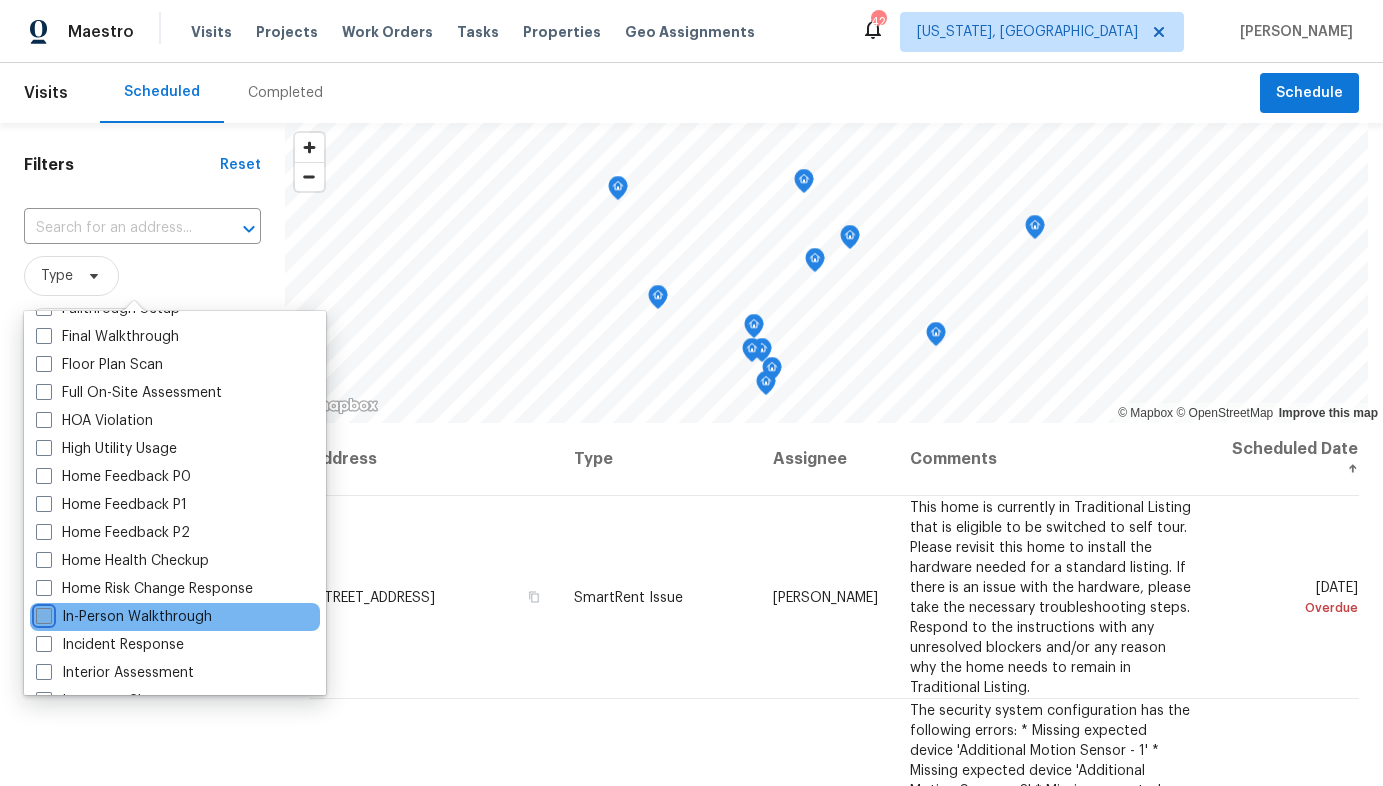 click on "In-Person Walkthrough" at bounding box center (42, 613) 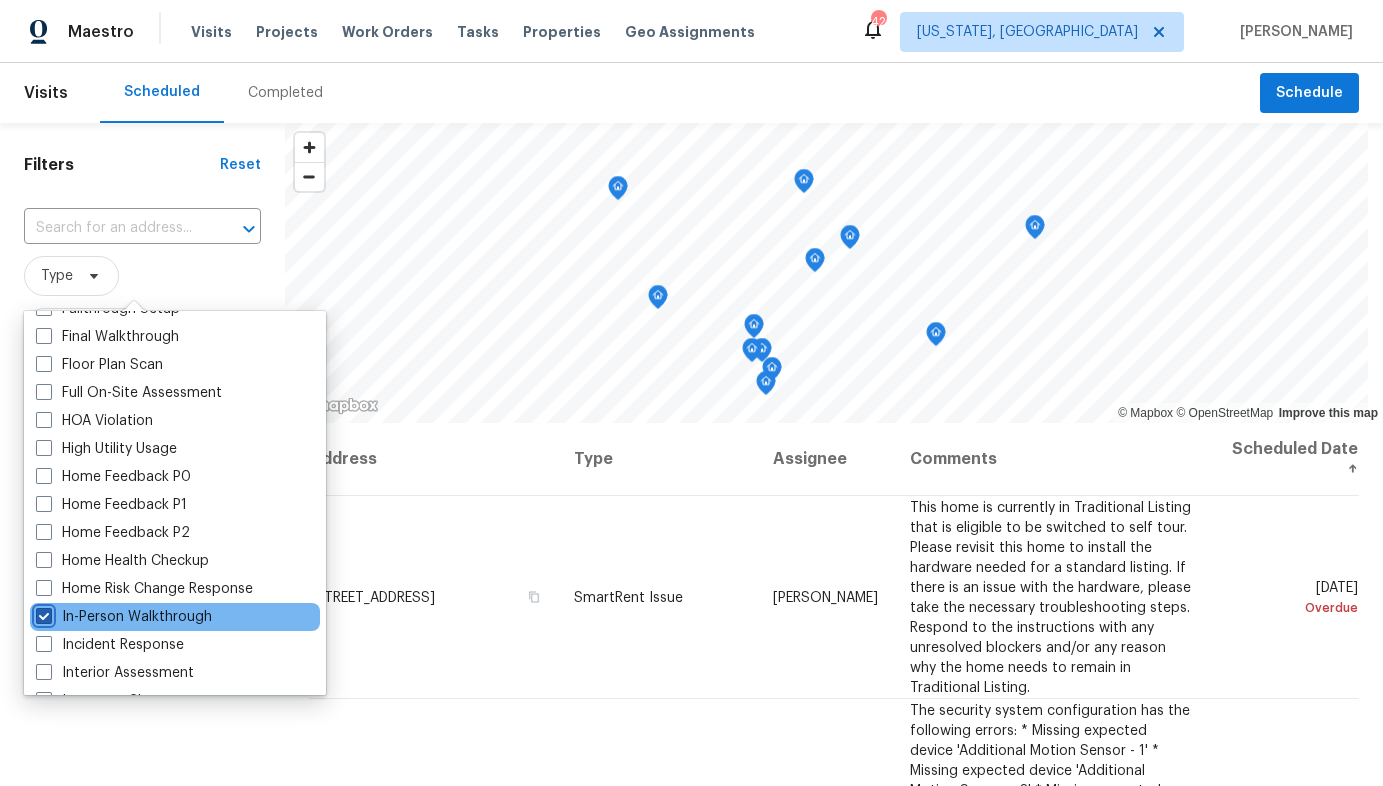 checkbox on "true" 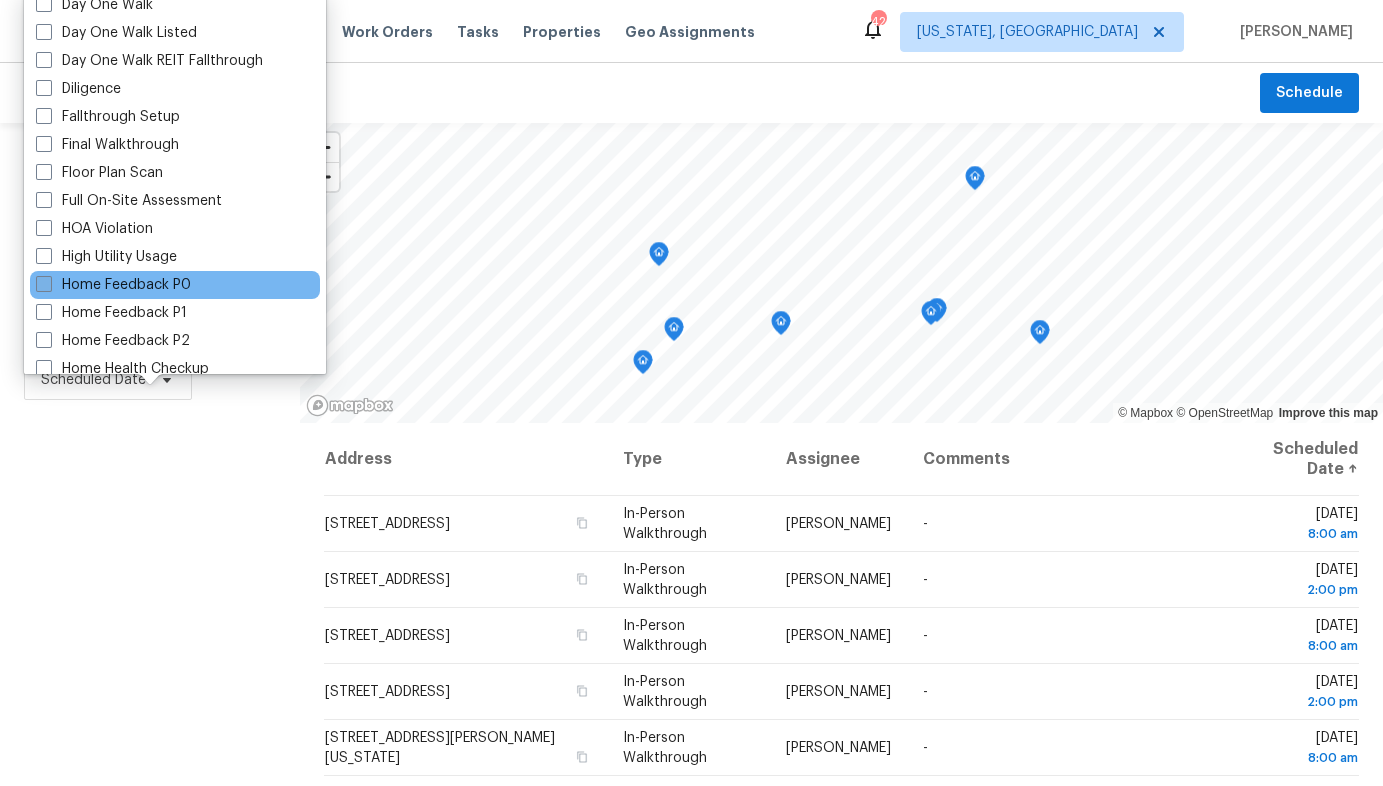 scroll, scrollTop: 337, scrollLeft: 0, axis: vertical 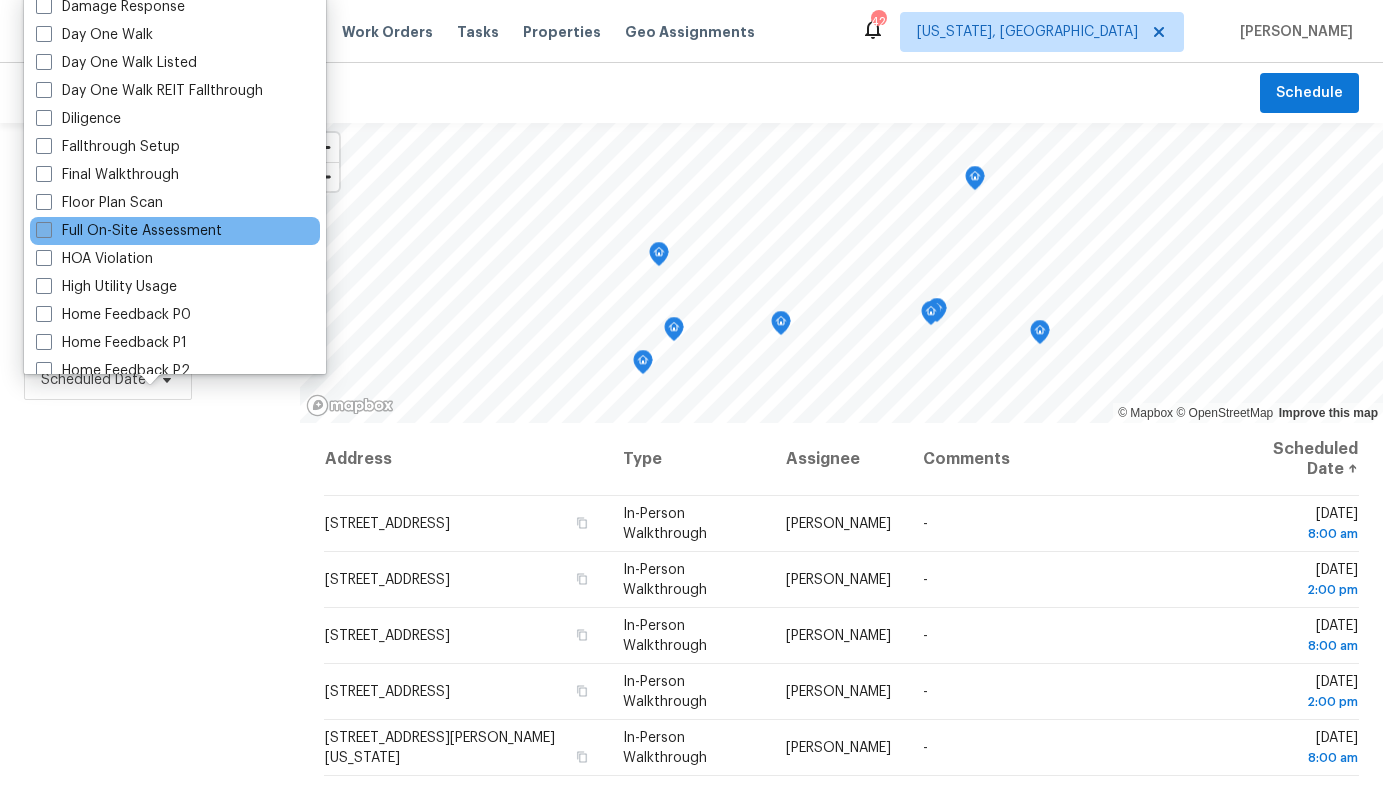 click at bounding box center [44, 230] 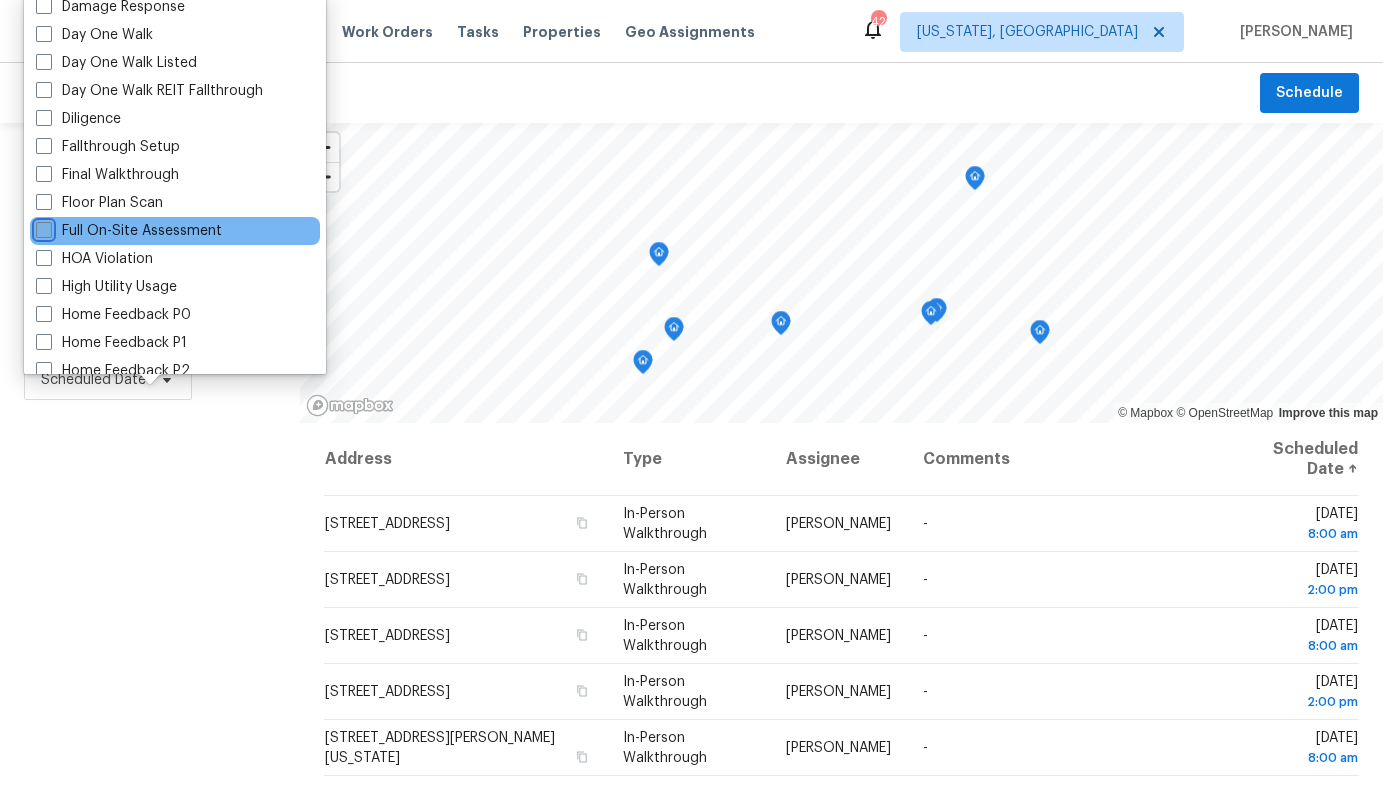 click on "Full On-Site Assessment" at bounding box center [42, 227] 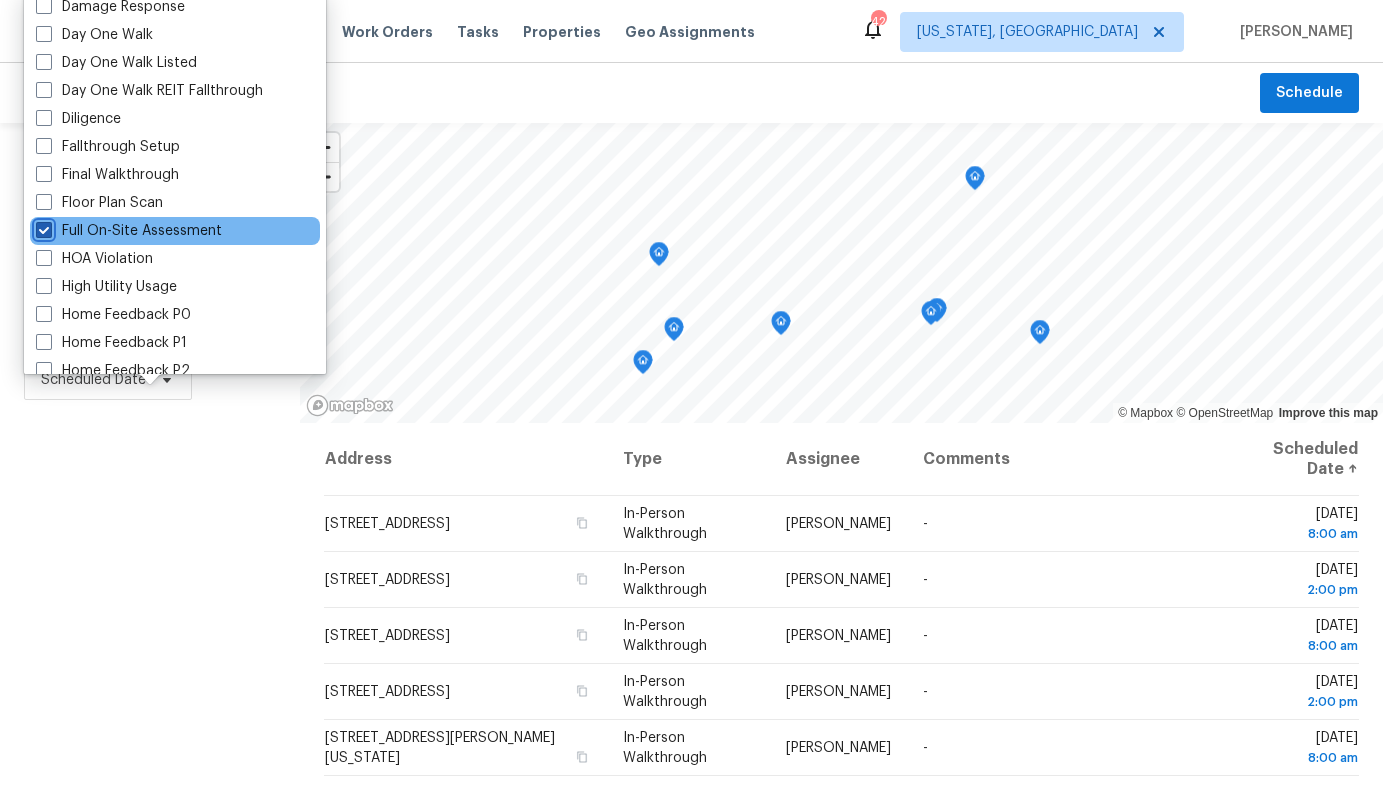 checkbox on "true" 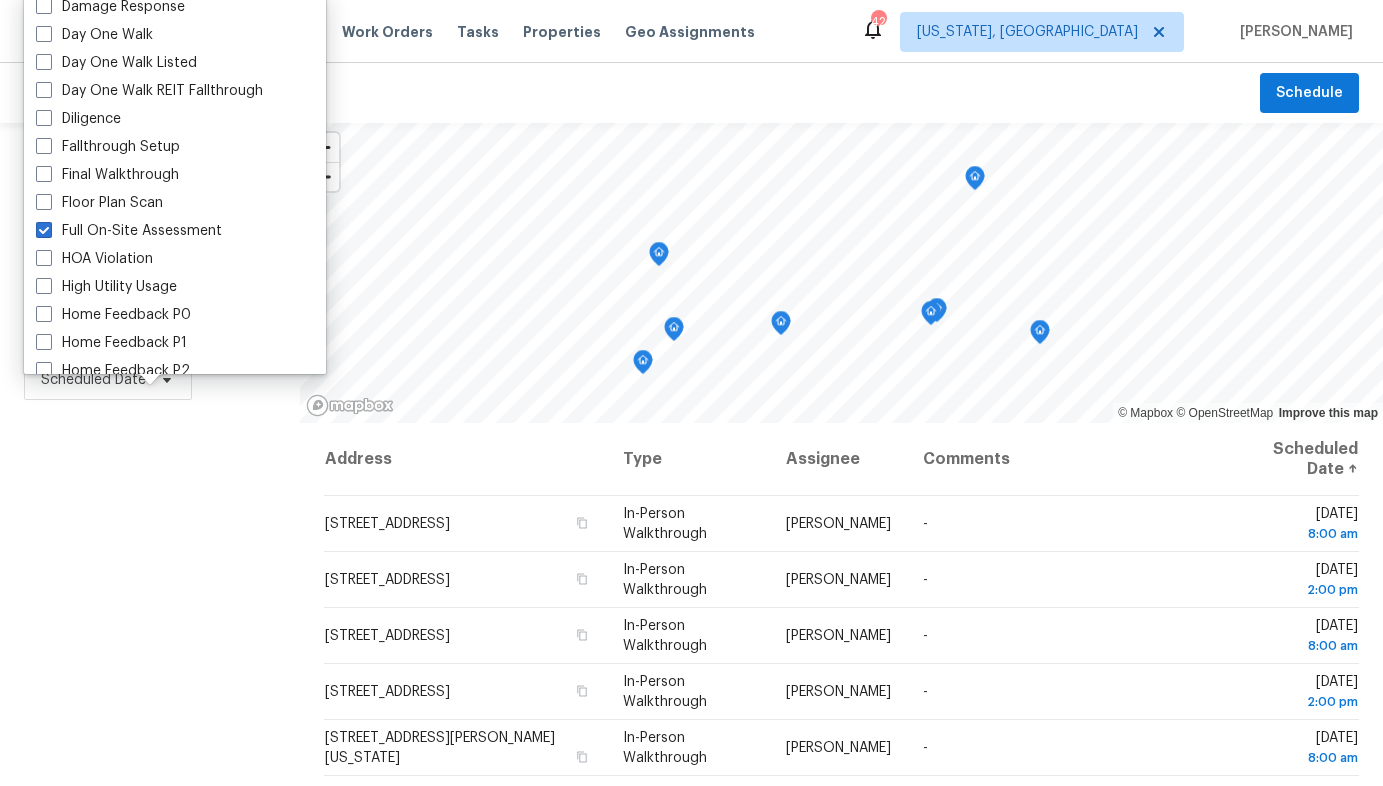 click on "Filters Reset ​ In-Person Walkthrough + 1 Assignee Scheduled Date" at bounding box center [150, 587] 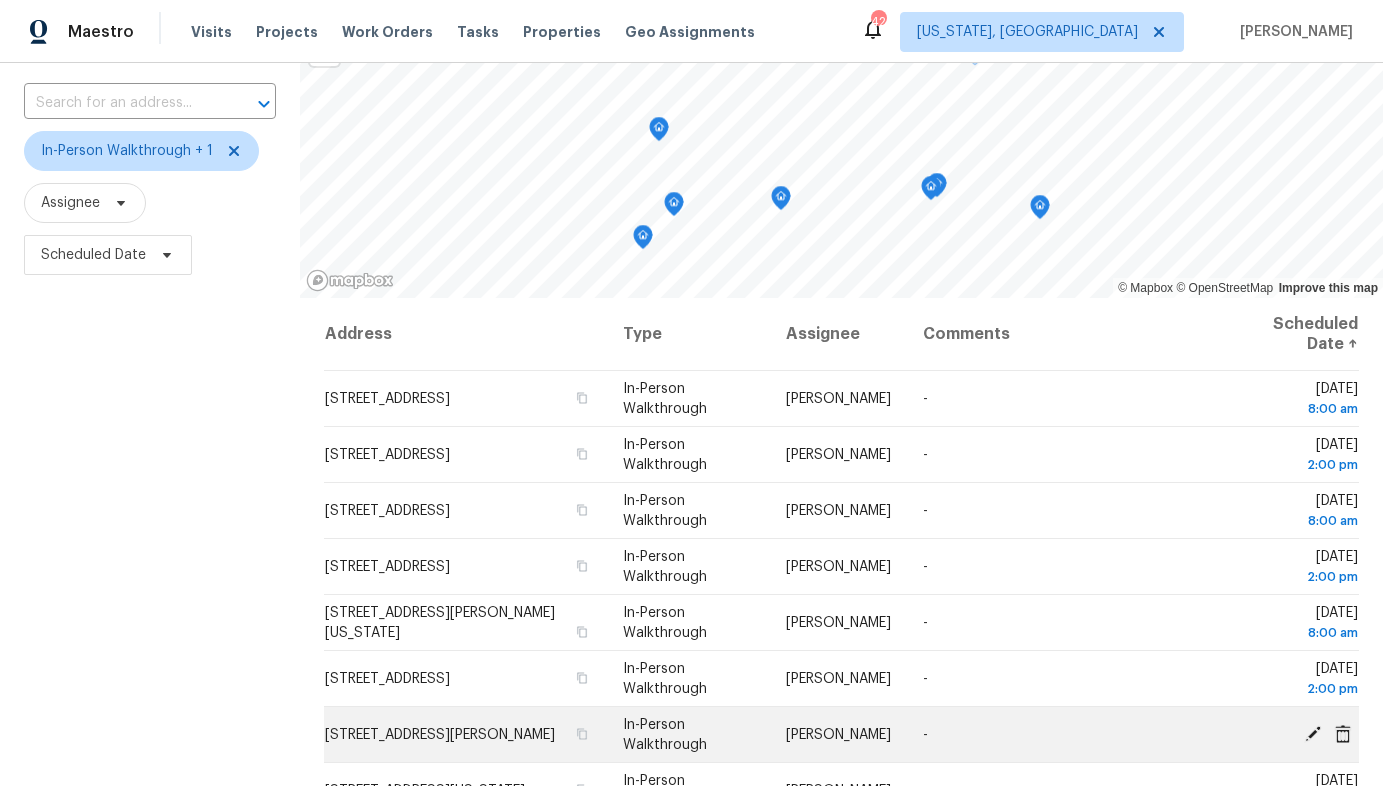scroll, scrollTop: 0, scrollLeft: 0, axis: both 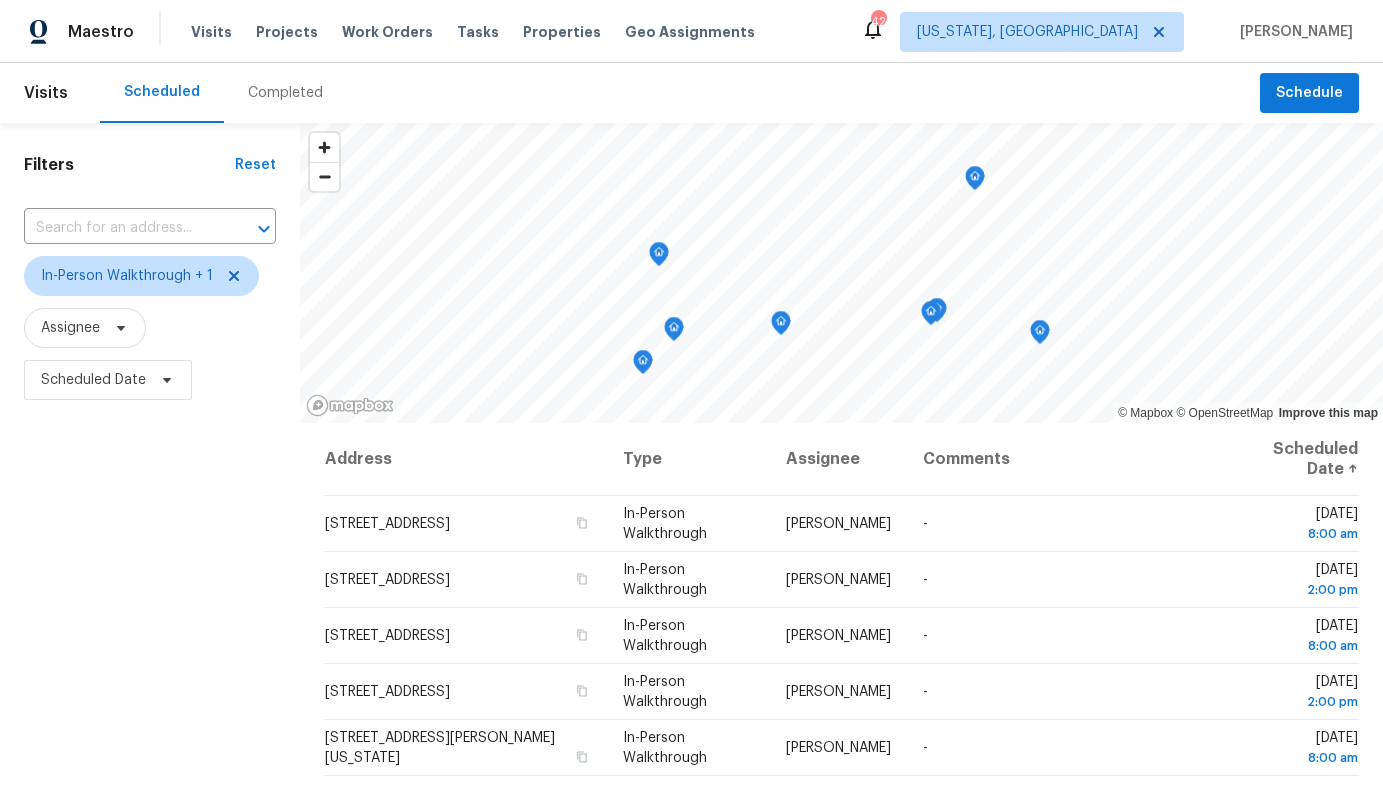 click on "Completed" at bounding box center [285, 93] 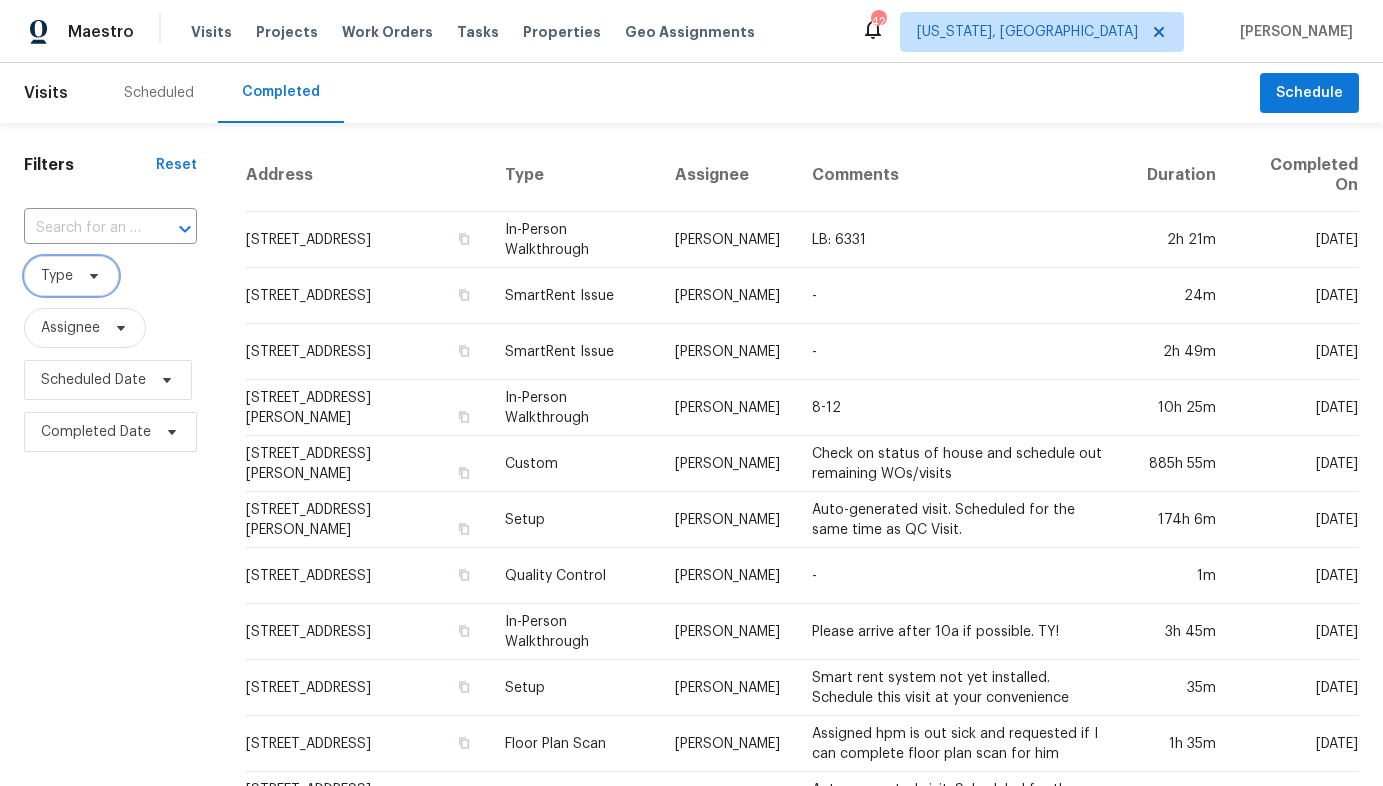 click on "Type" at bounding box center (57, 276) 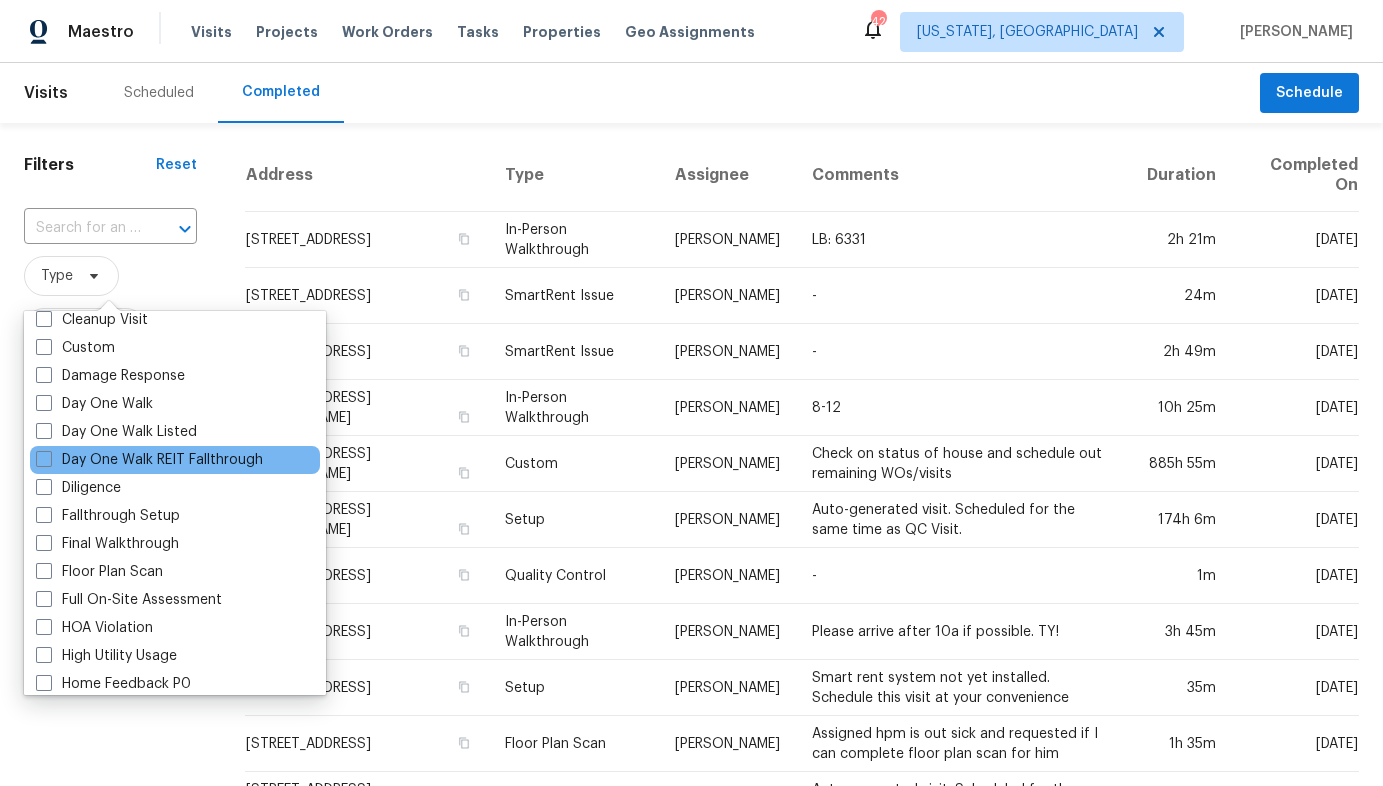 scroll, scrollTop: 291, scrollLeft: 0, axis: vertical 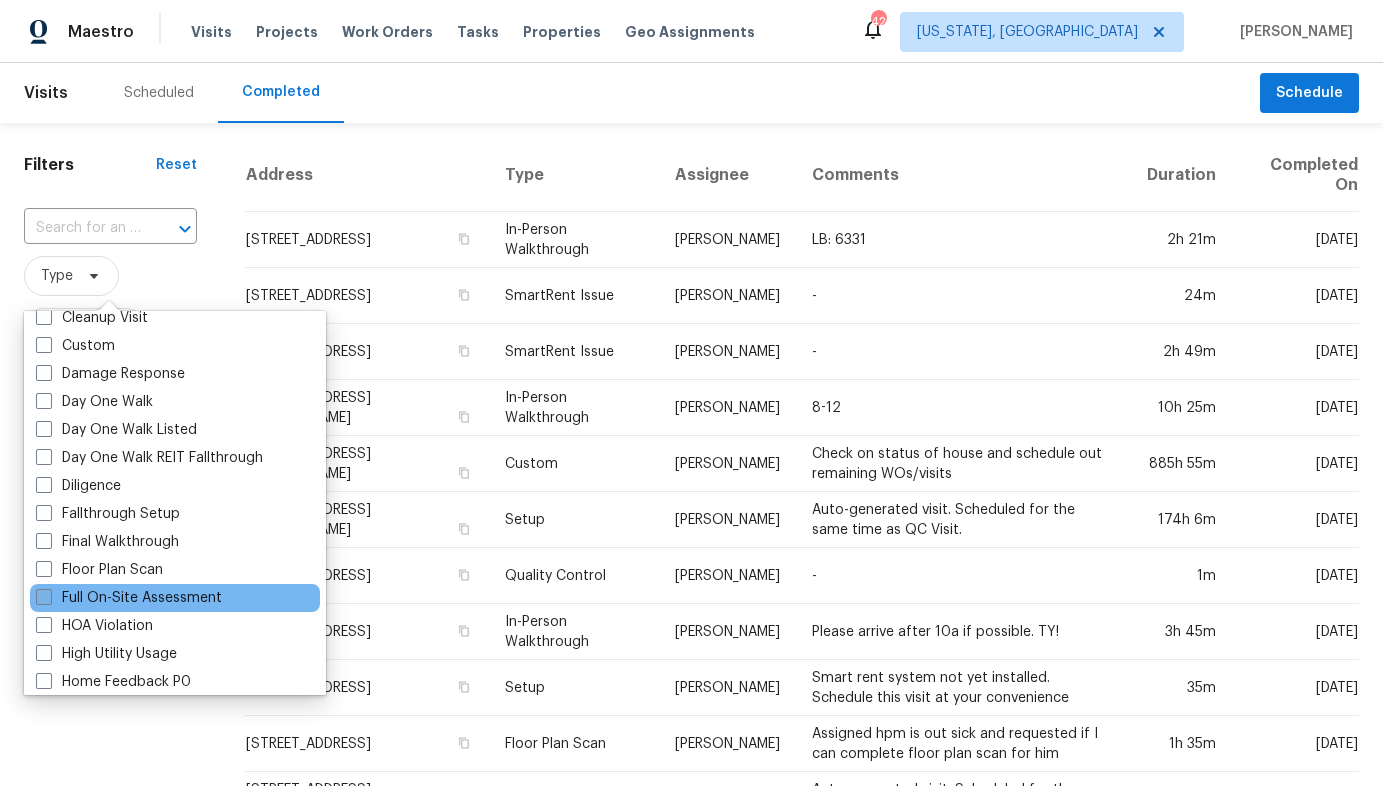click at bounding box center [44, 597] 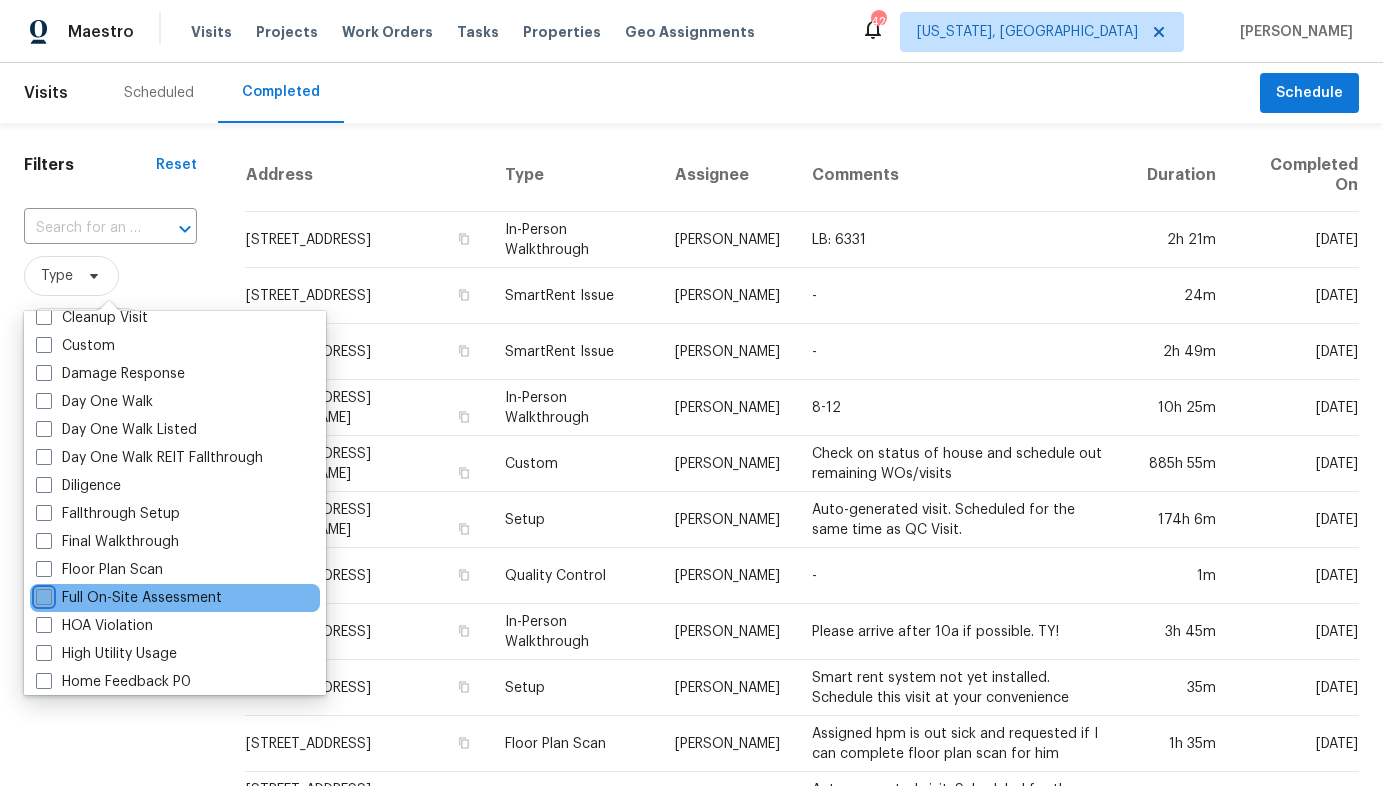 click on "Full On-Site Assessment" at bounding box center (42, 594) 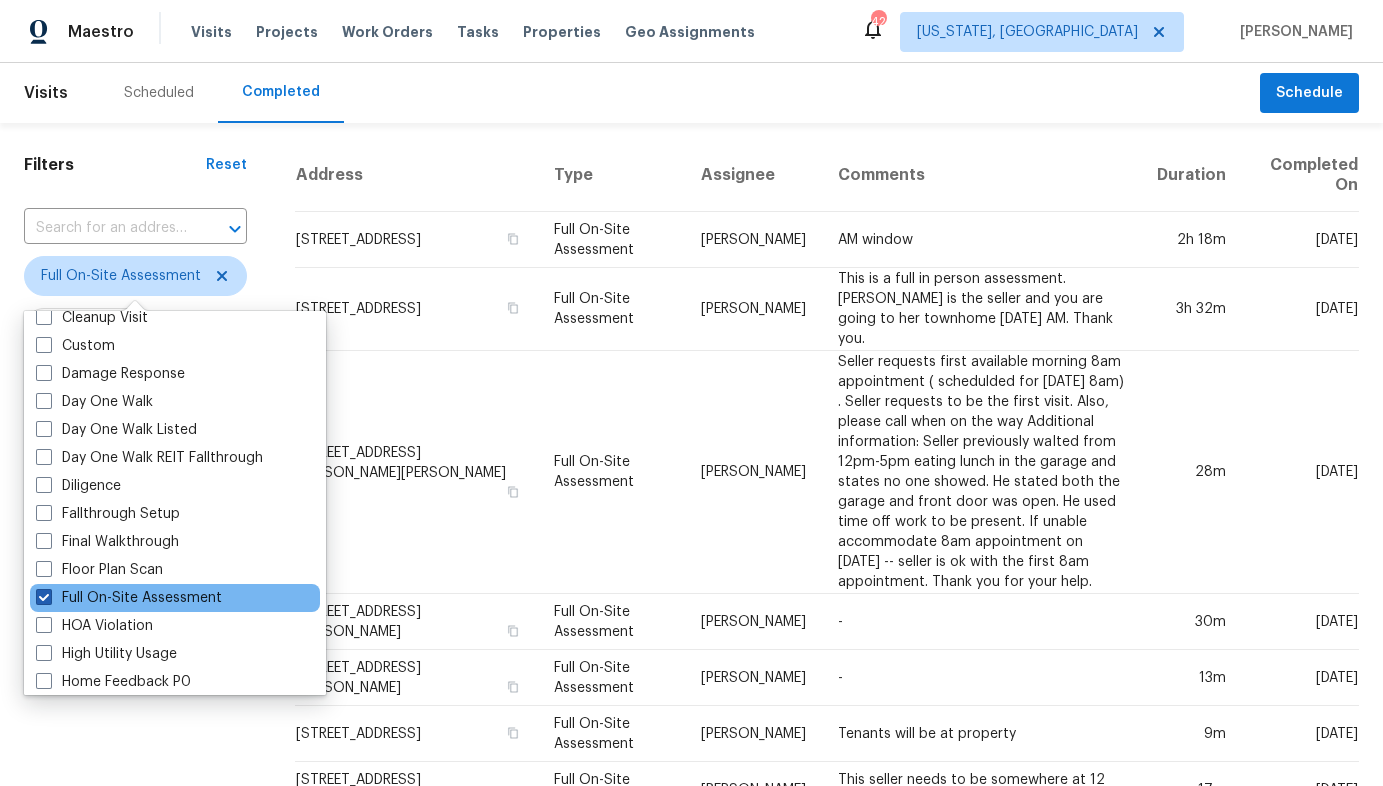 click at bounding box center [44, 597] 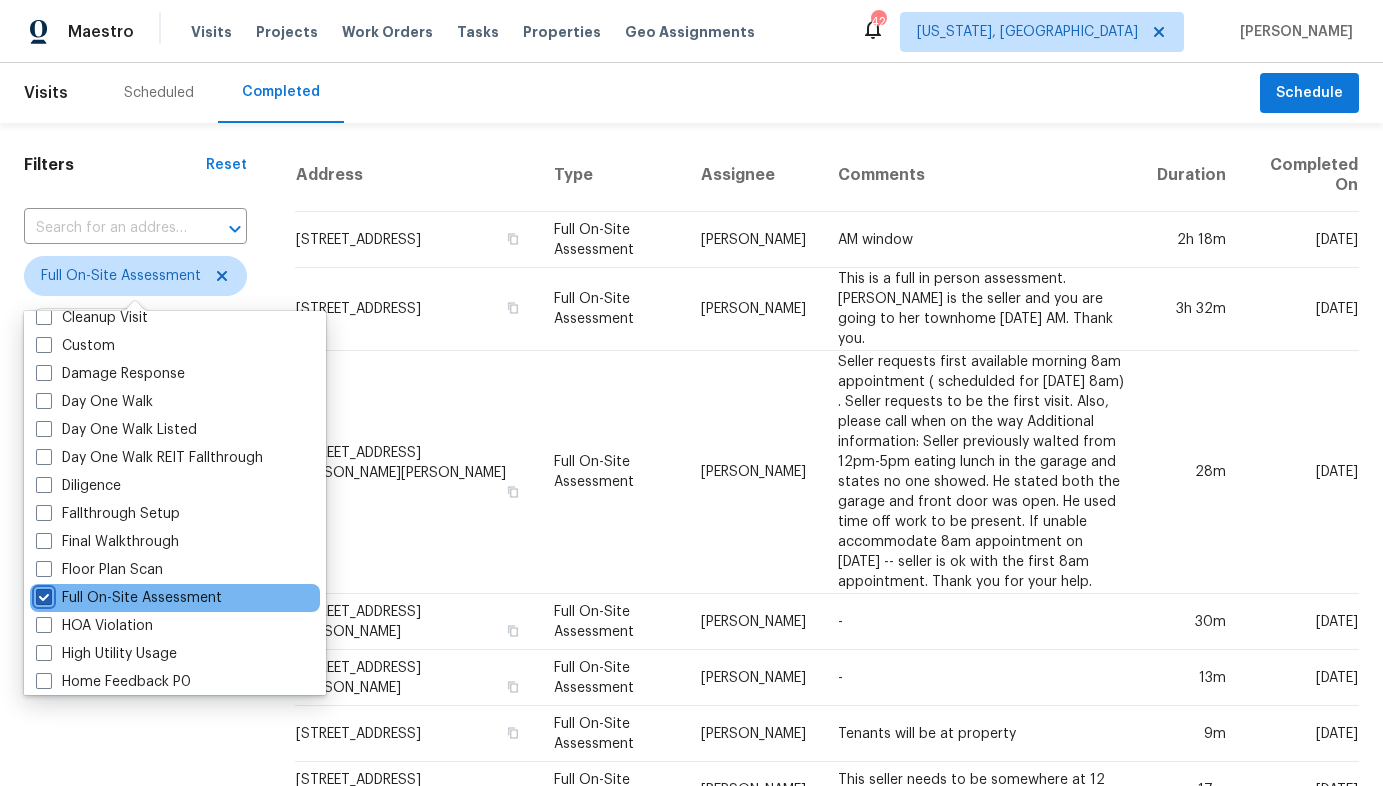 click on "Full On-Site Assessment" at bounding box center [42, 594] 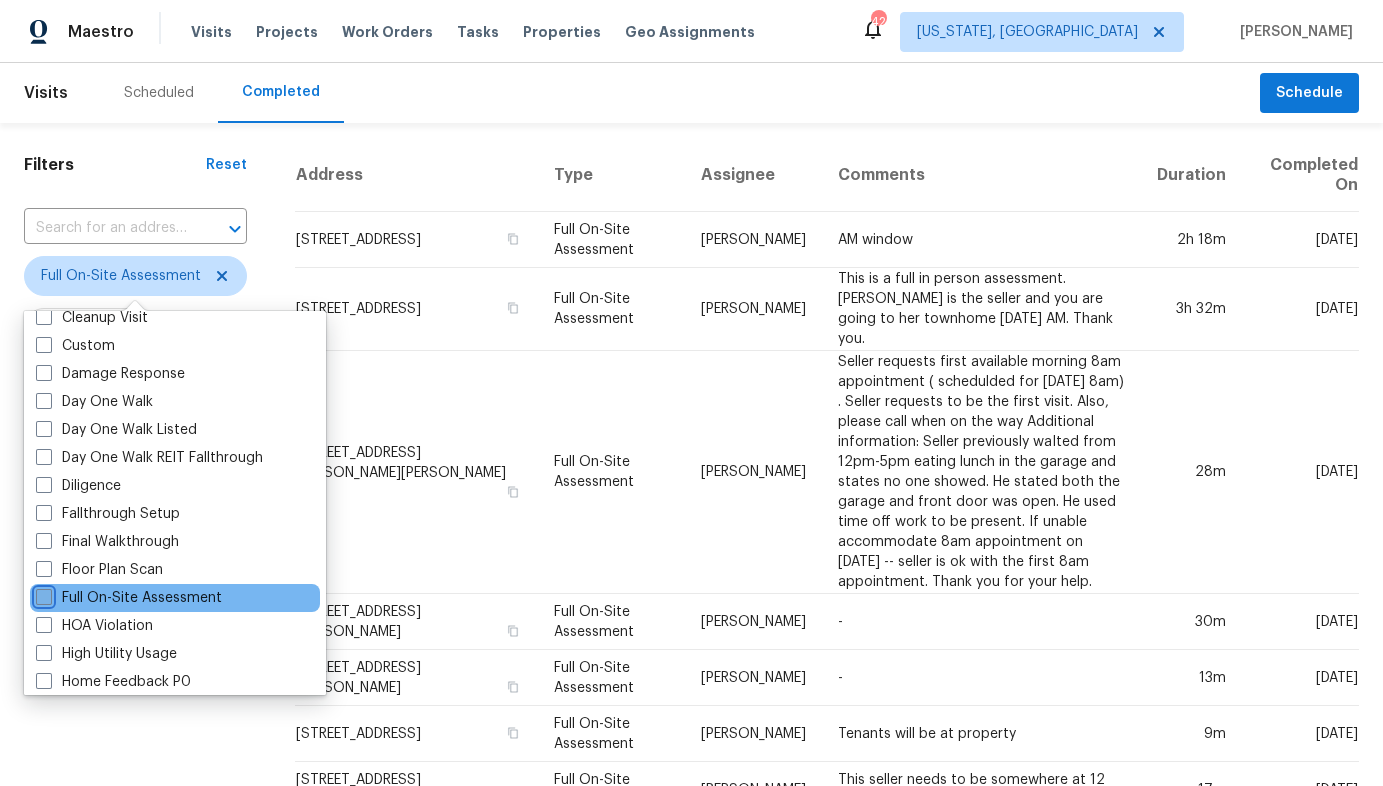 checkbox on "false" 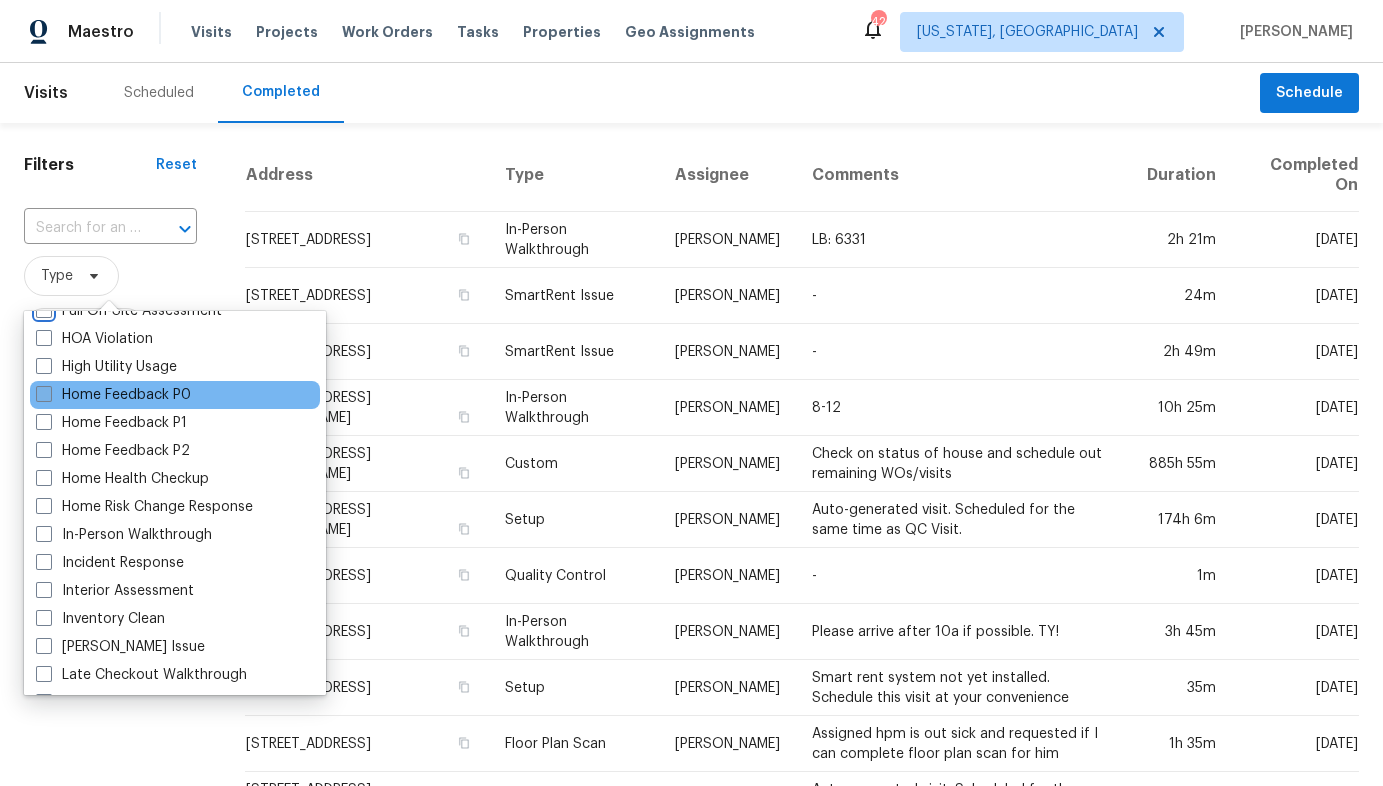 scroll, scrollTop: 589, scrollLeft: 0, axis: vertical 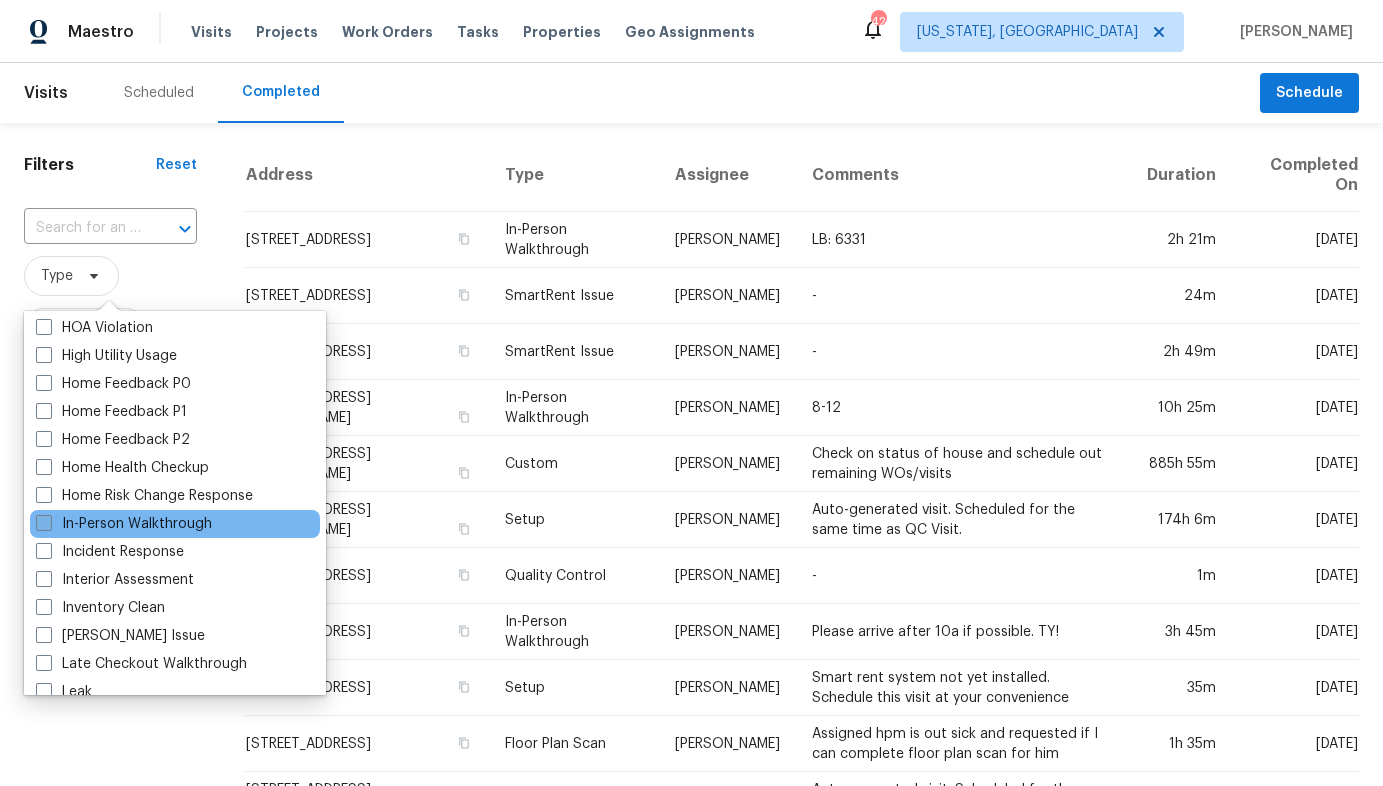 click at bounding box center [44, 523] 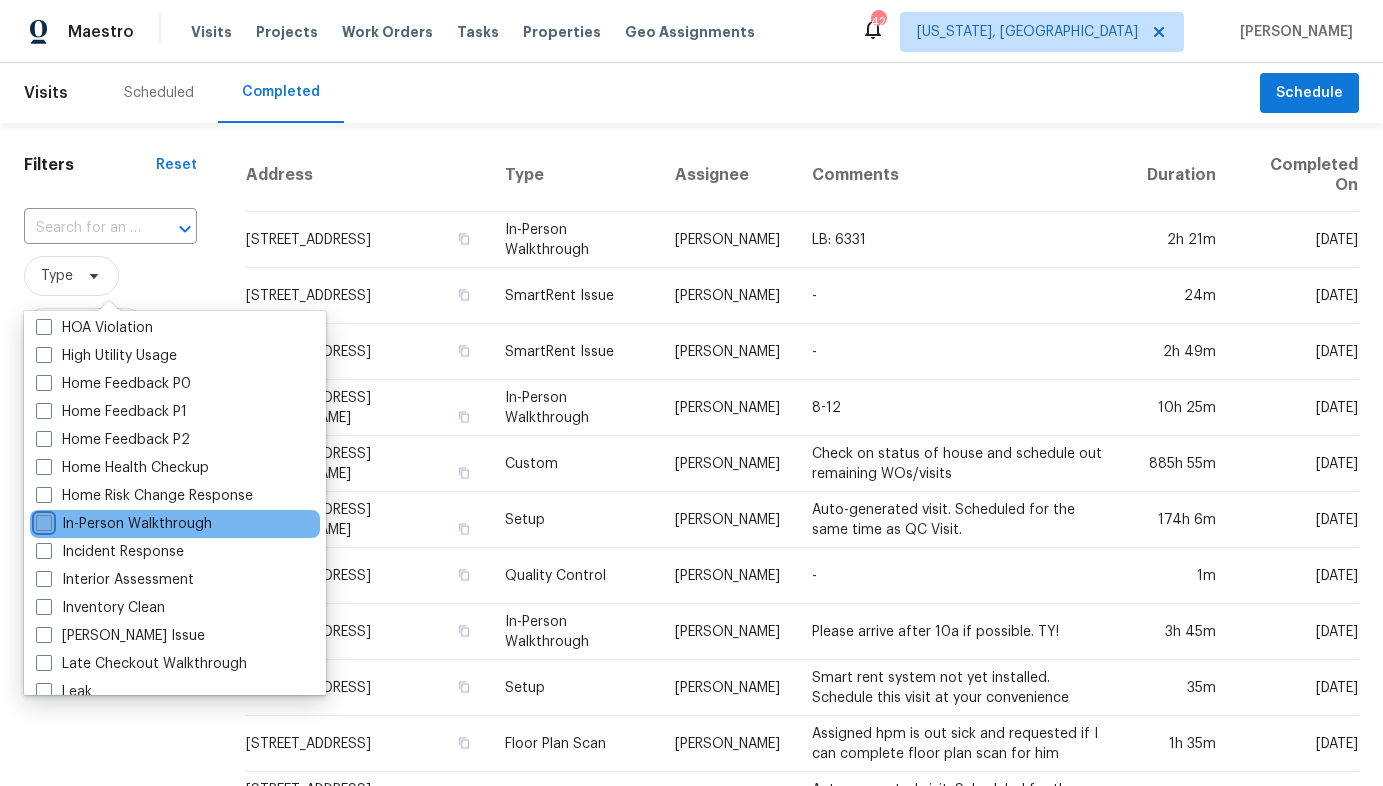 click on "In-Person Walkthrough" at bounding box center [42, 520] 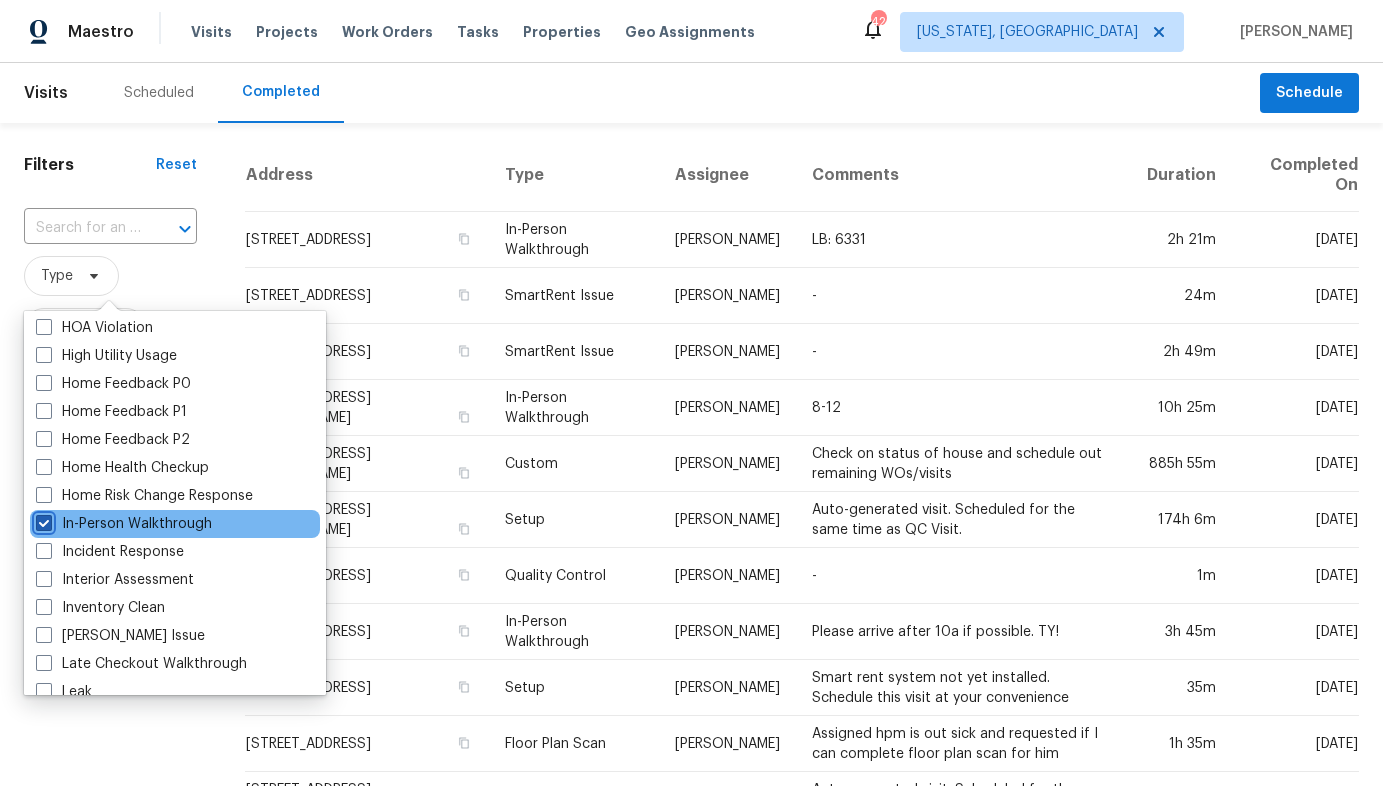 checkbox on "true" 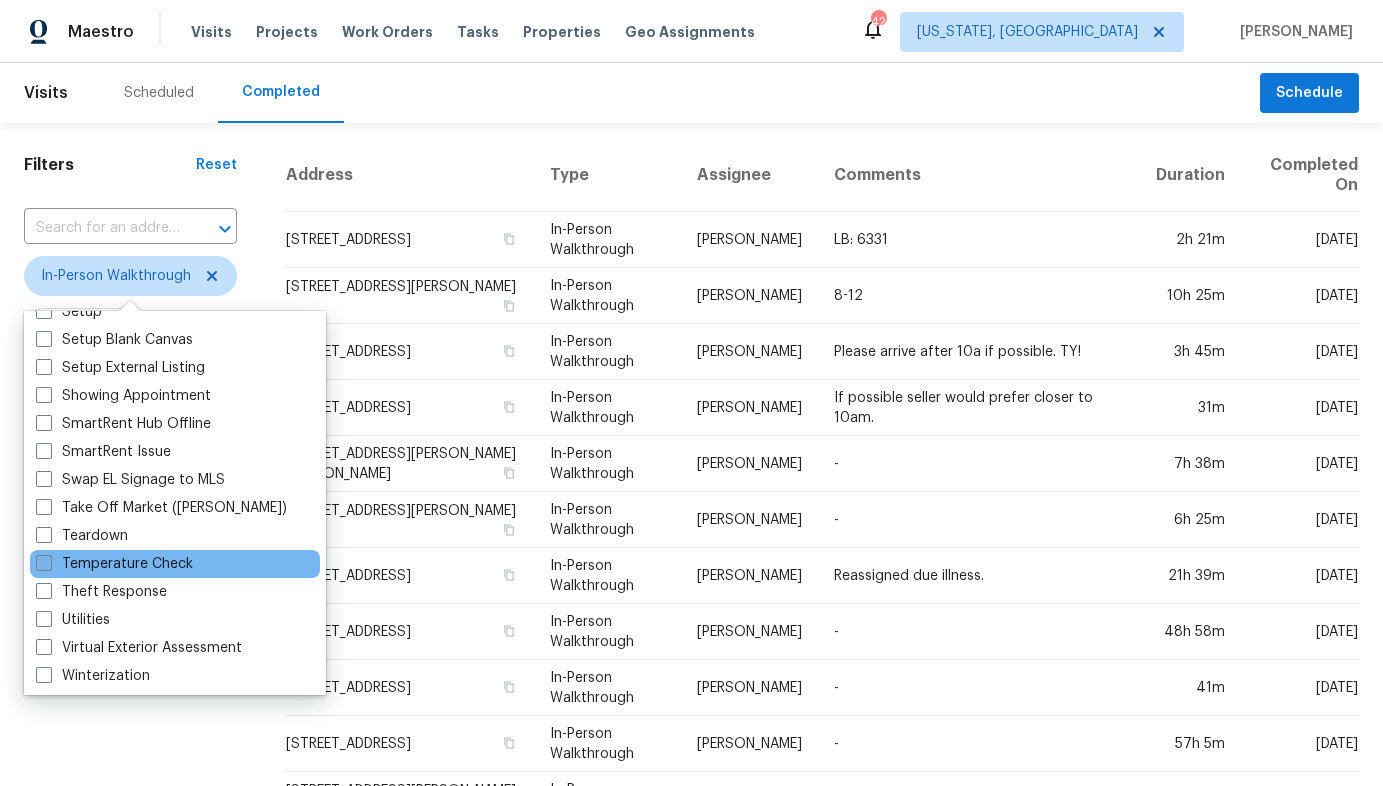 scroll, scrollTop: 1700, scrollLeft: 0, axis: vertical 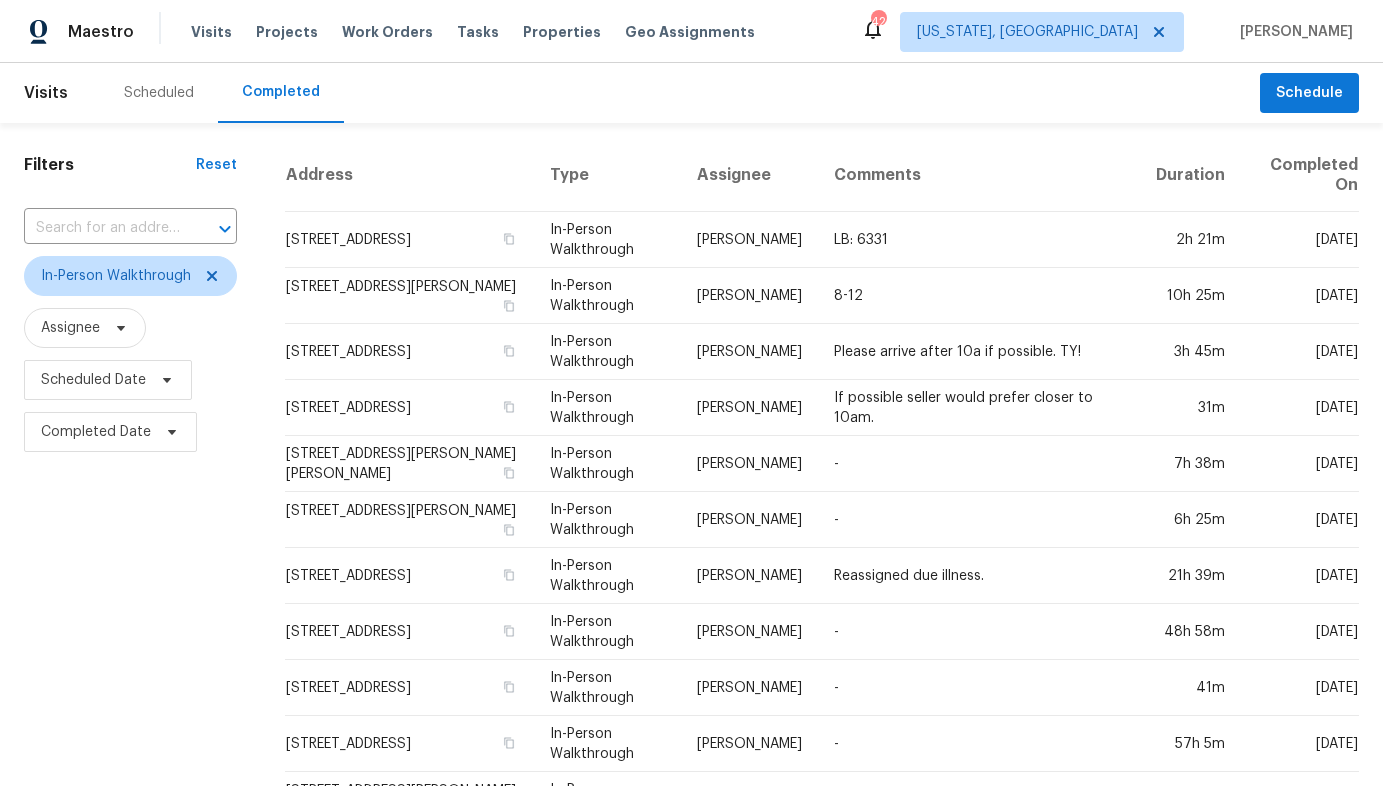 click on "Filters Reset ​ In-Person Walkthrough Assignee Scheduled Date Completed Date" at bounding box center (130, 817) 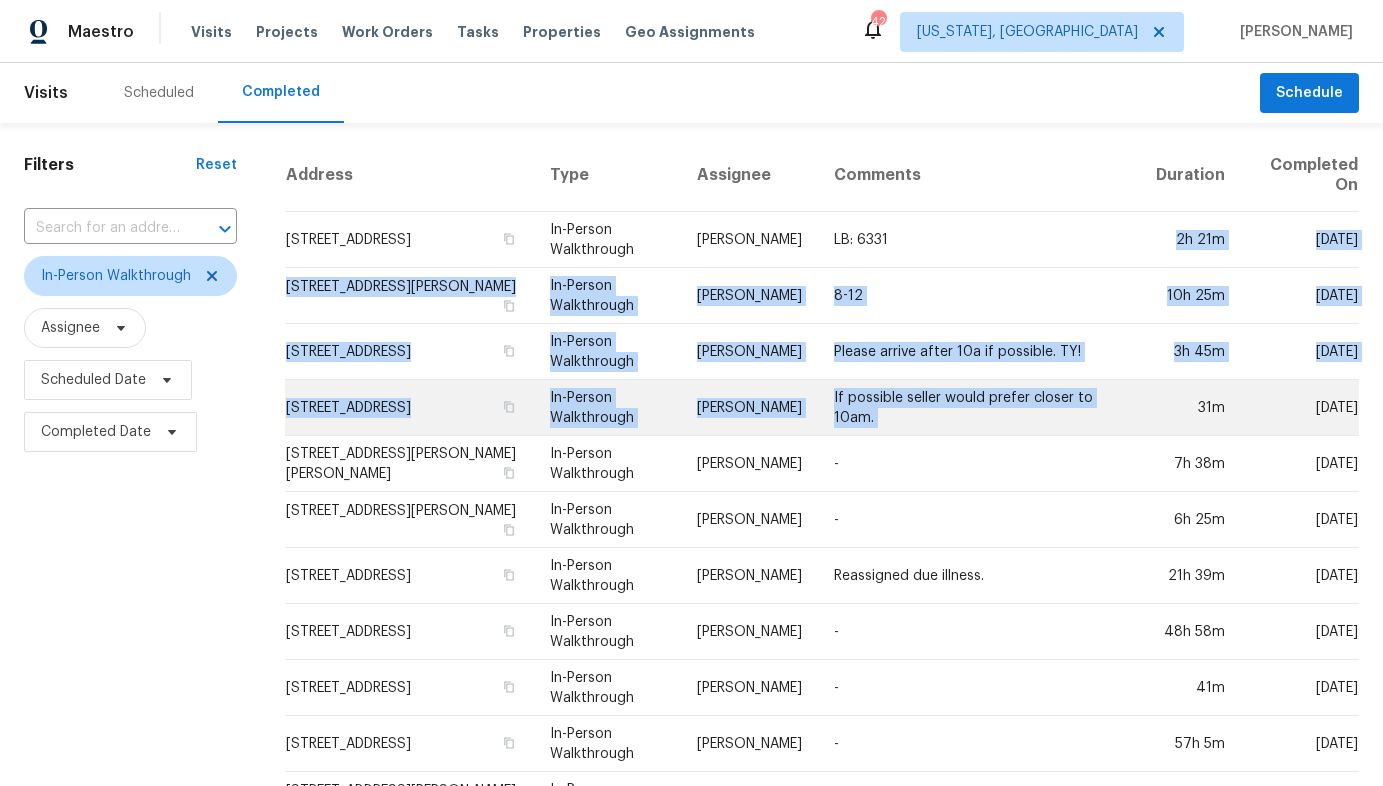 drag, startPoint x: 1170, startPoint y: 226, endPoint x: 1151, endPoint y: 414, distance: 188.95767 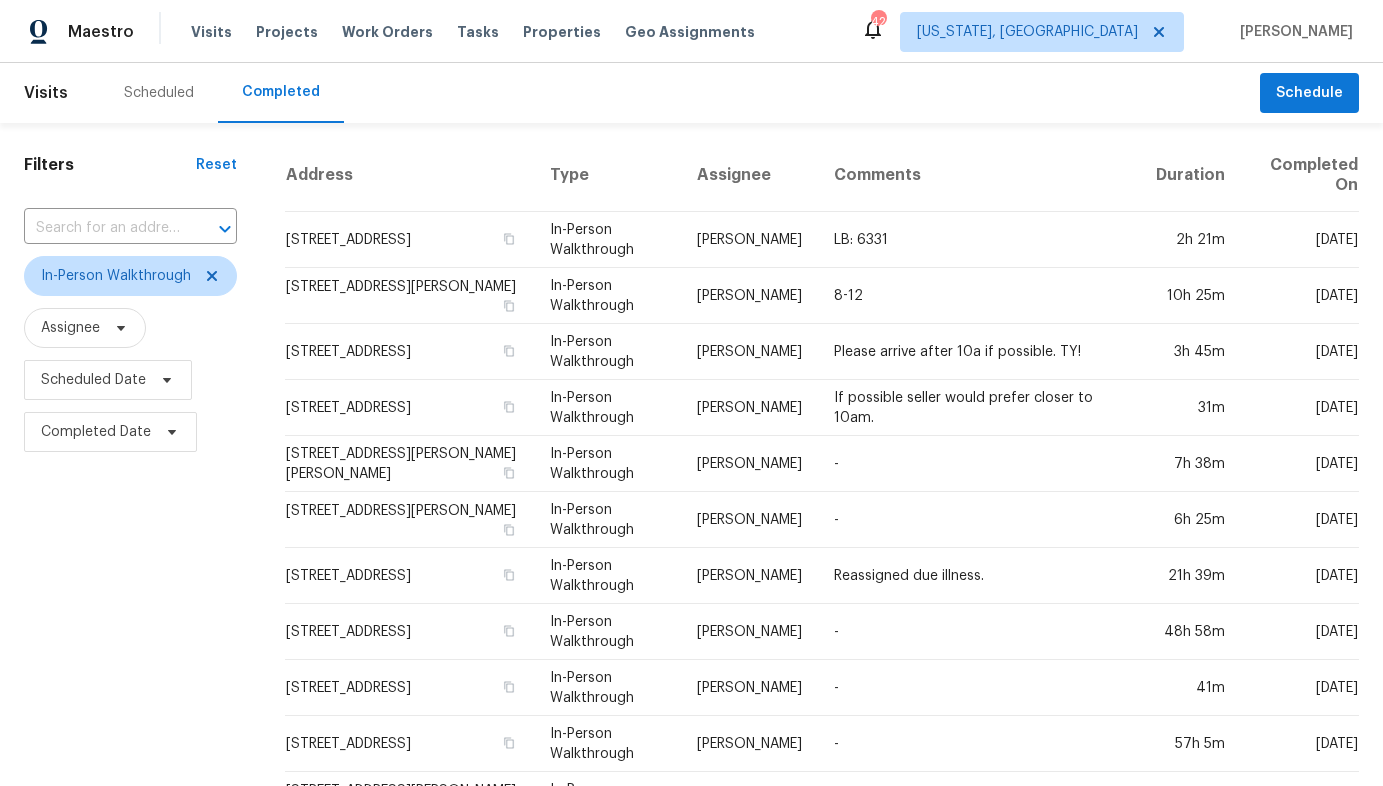 click on "Filters Reset ​ In-Person Walkthrough Assignee Scheduled Date Completed Date" at bounding box center (130, 817) 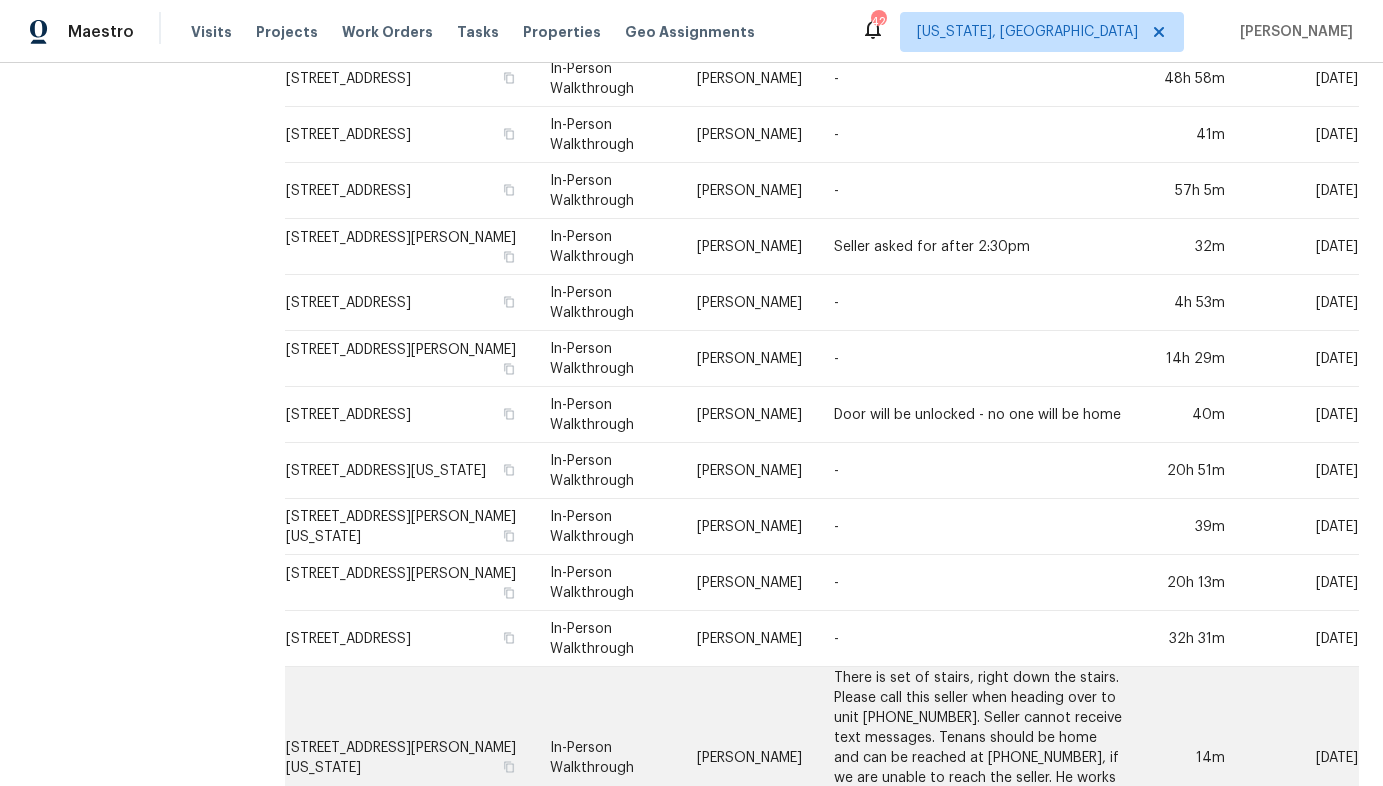 scroll, scrollTop: 0, scrollLeft: 0, axis: both 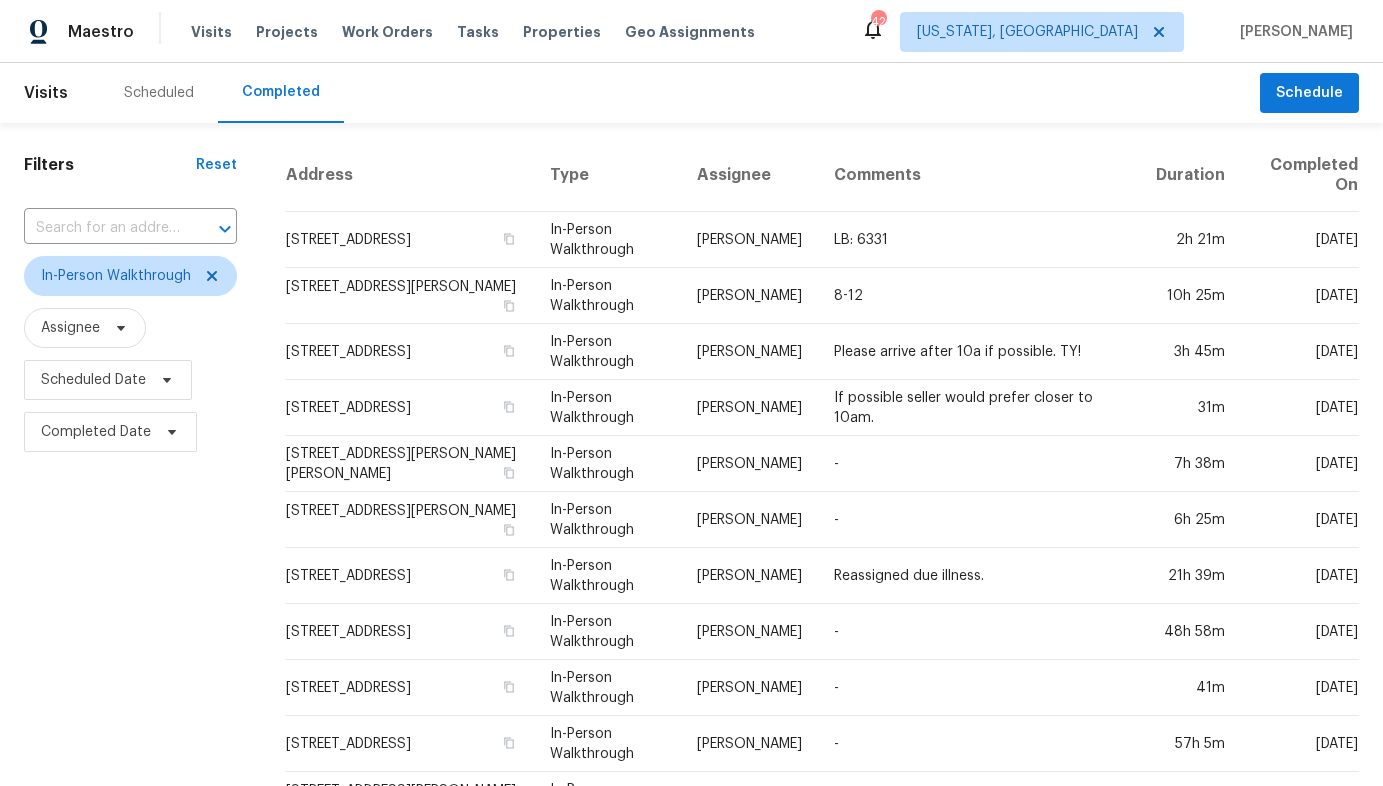click on "Scheduled" at bounding box center (159, 93) 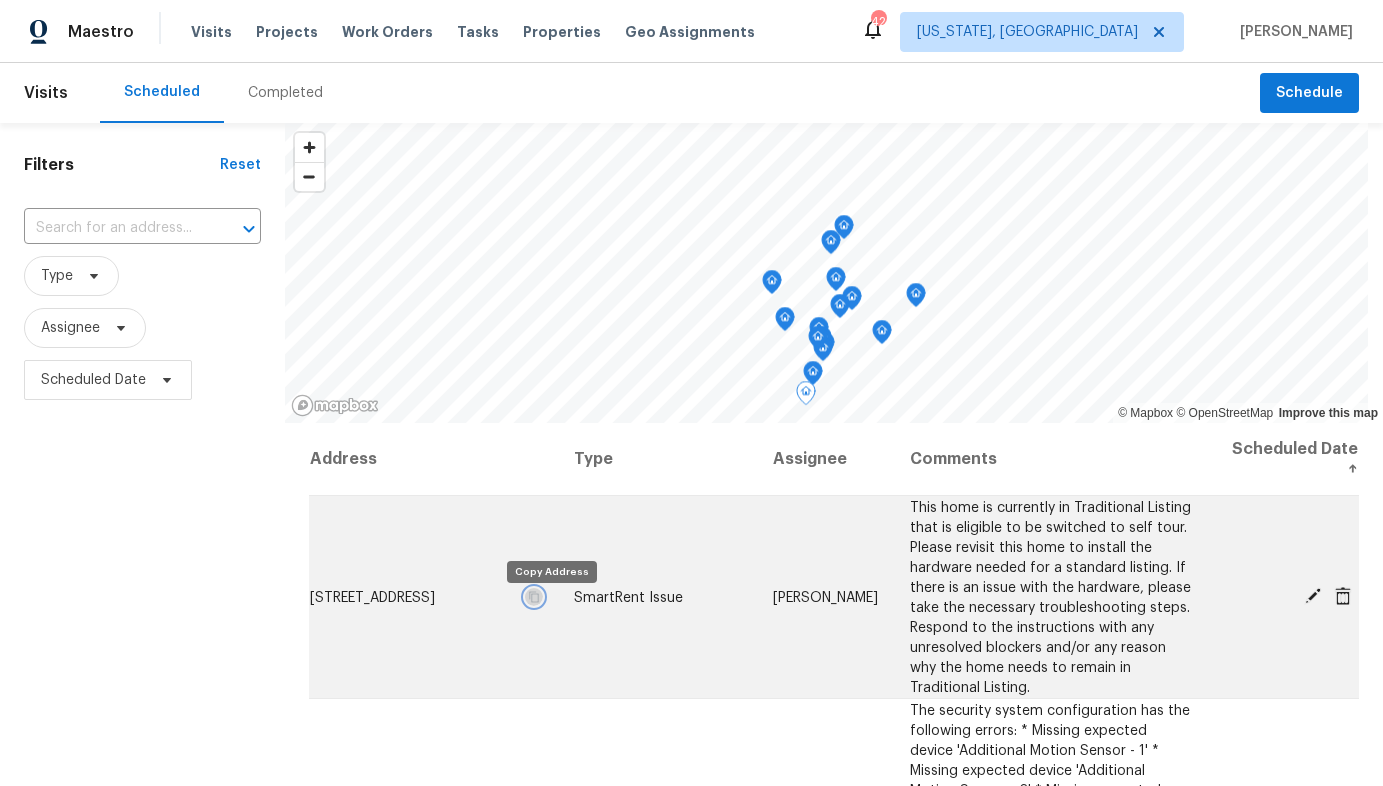 click 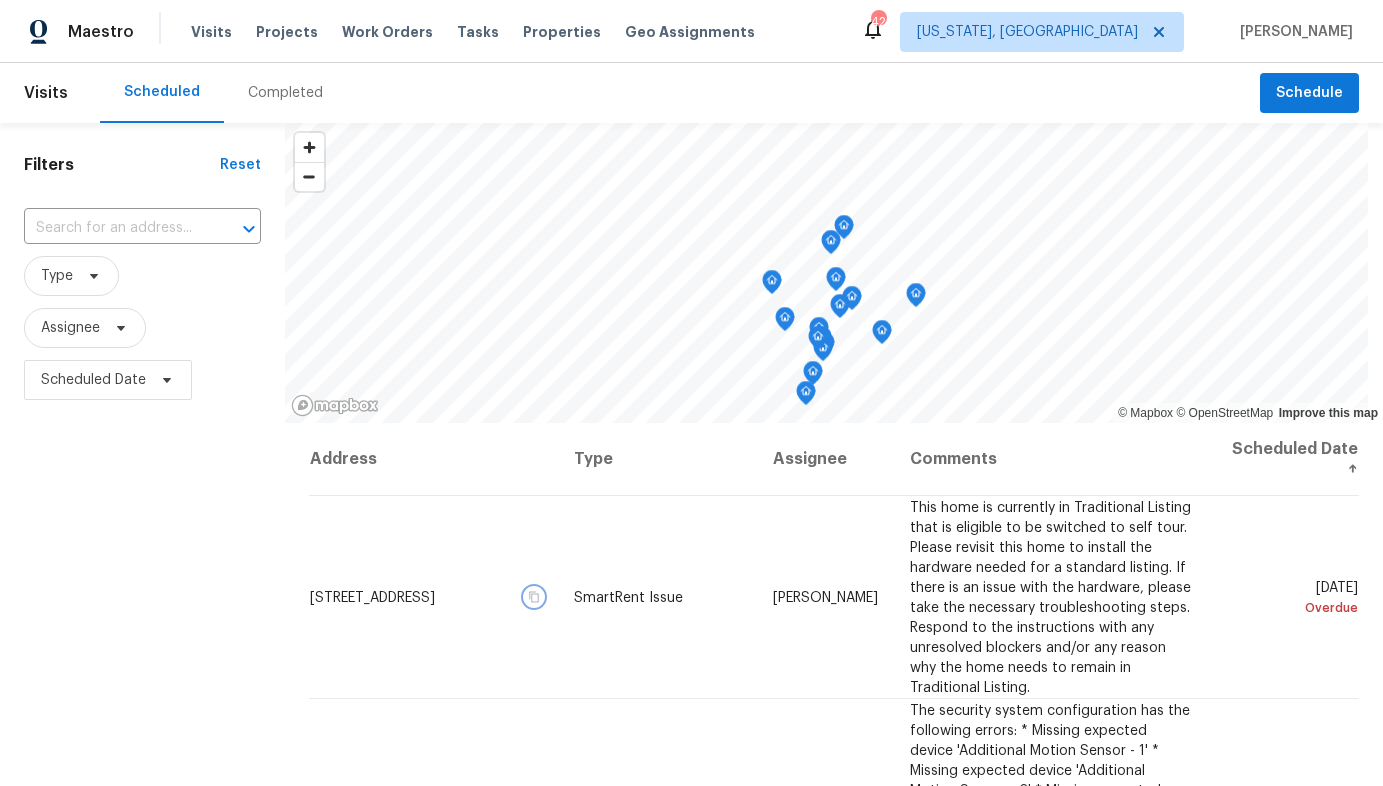 click 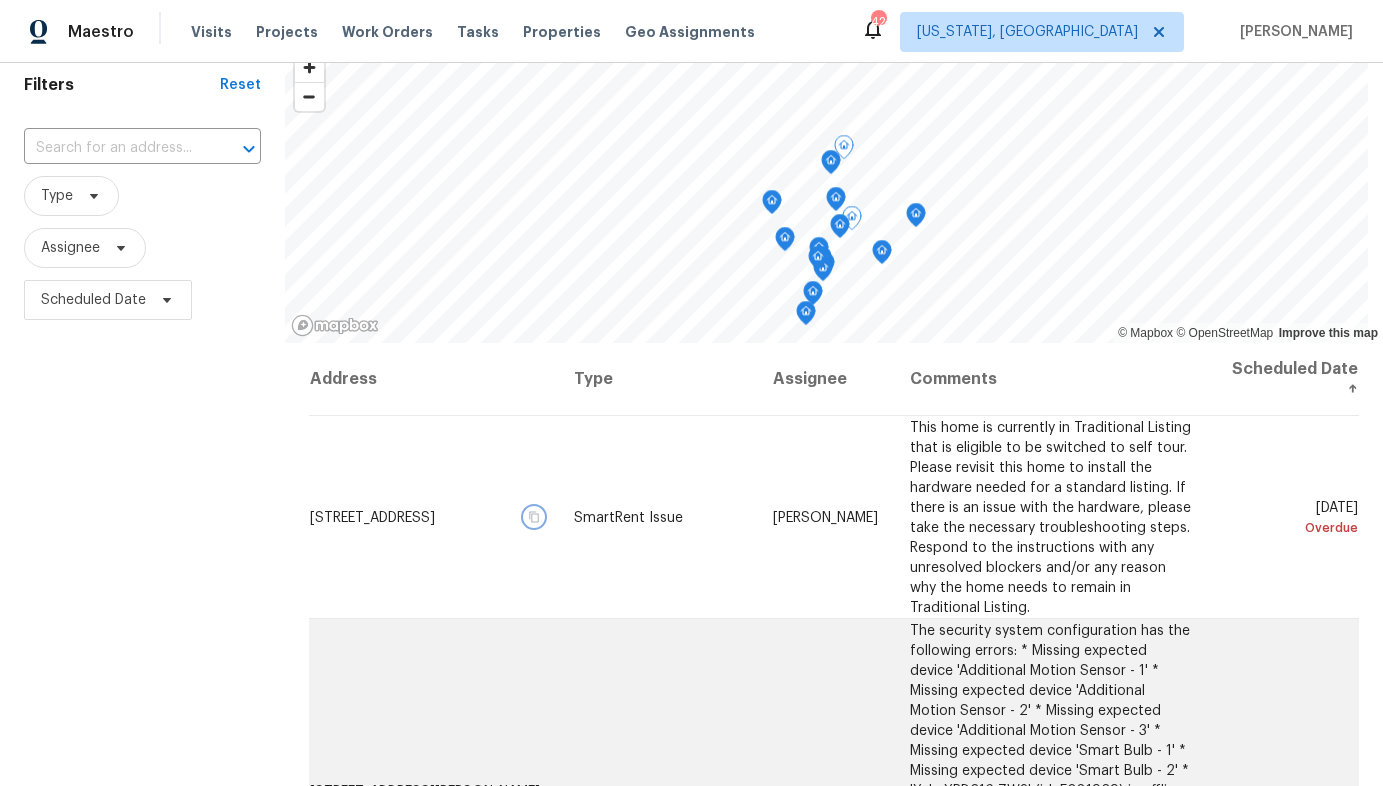 scroll, scrollTop: 18, scrollLeft: 0, axis: vertical 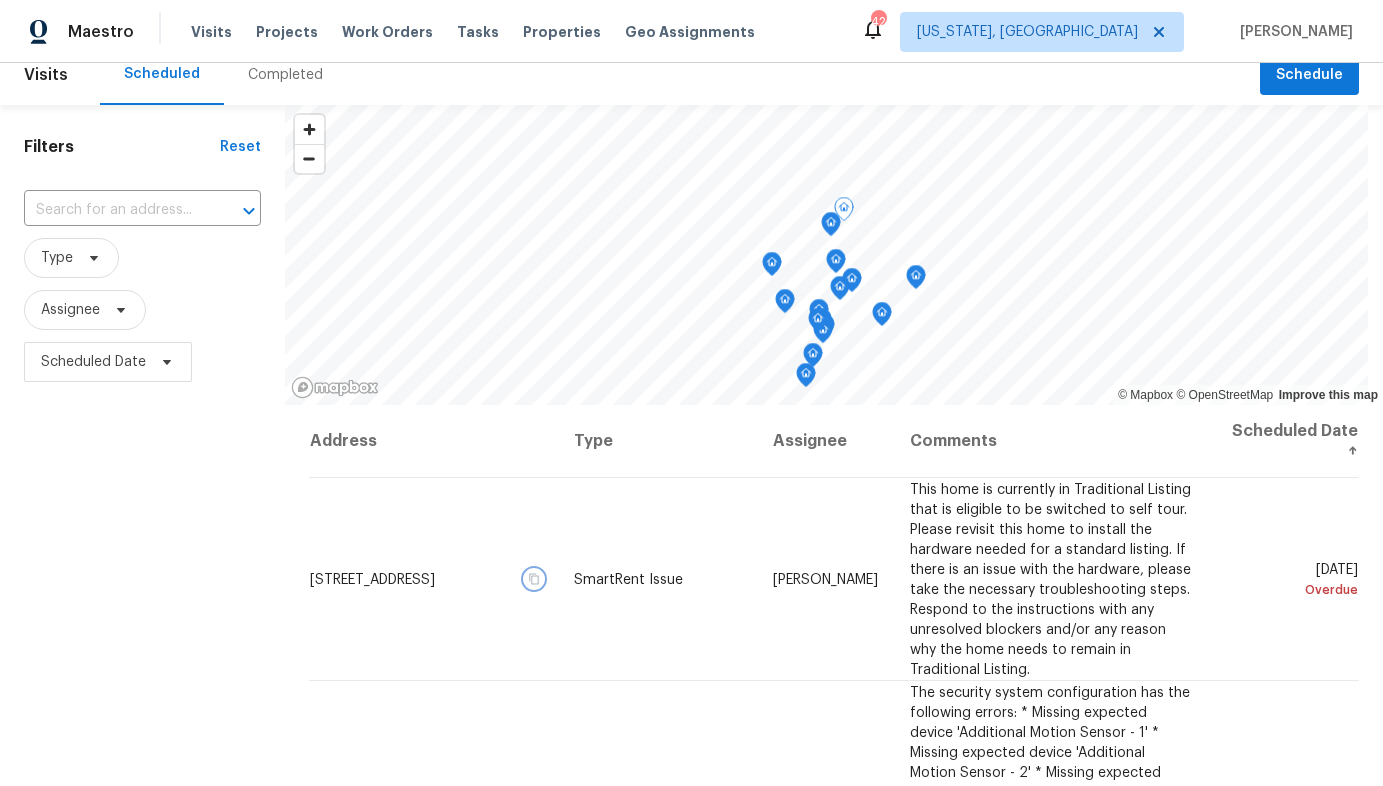 click 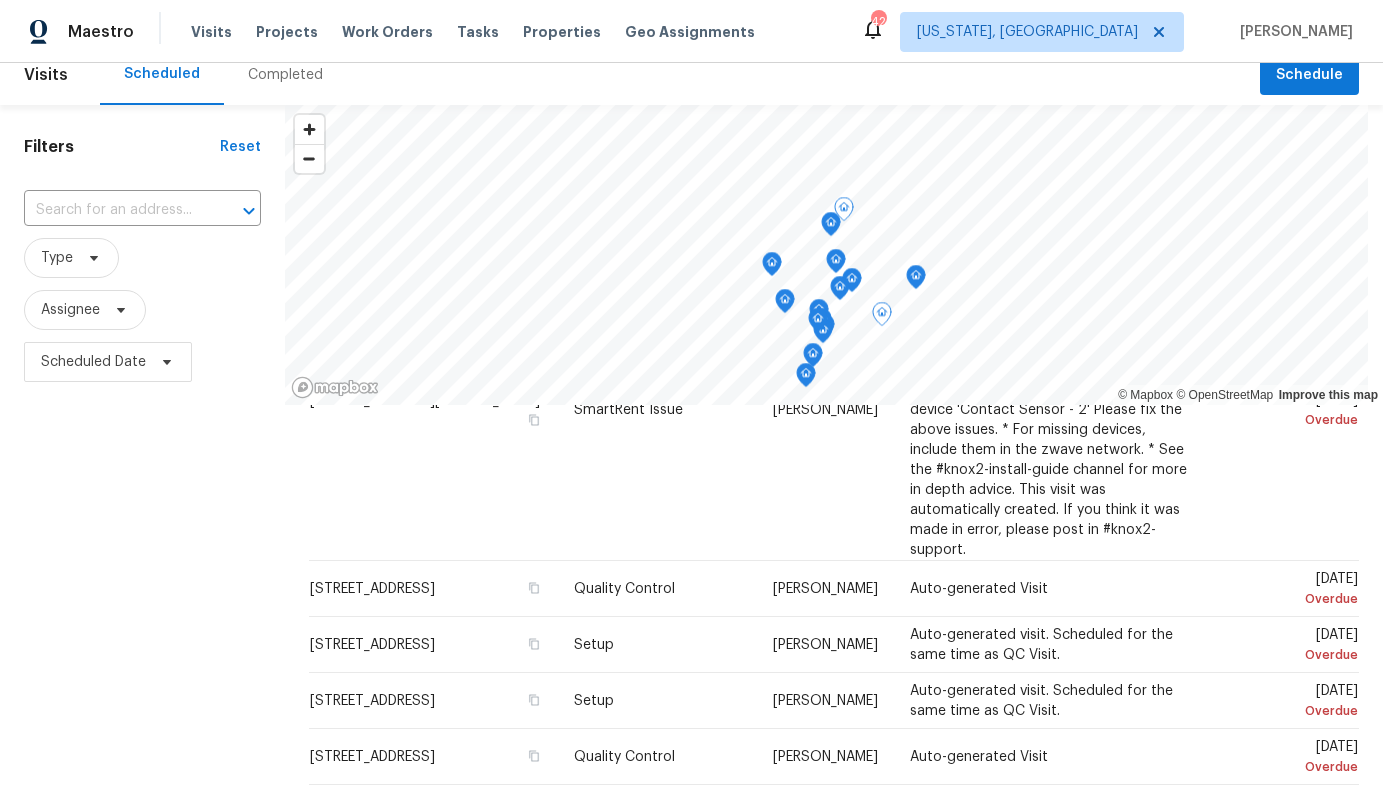 scroll, scrollTop: 1057, scrollLeft: 0, axis: vertical 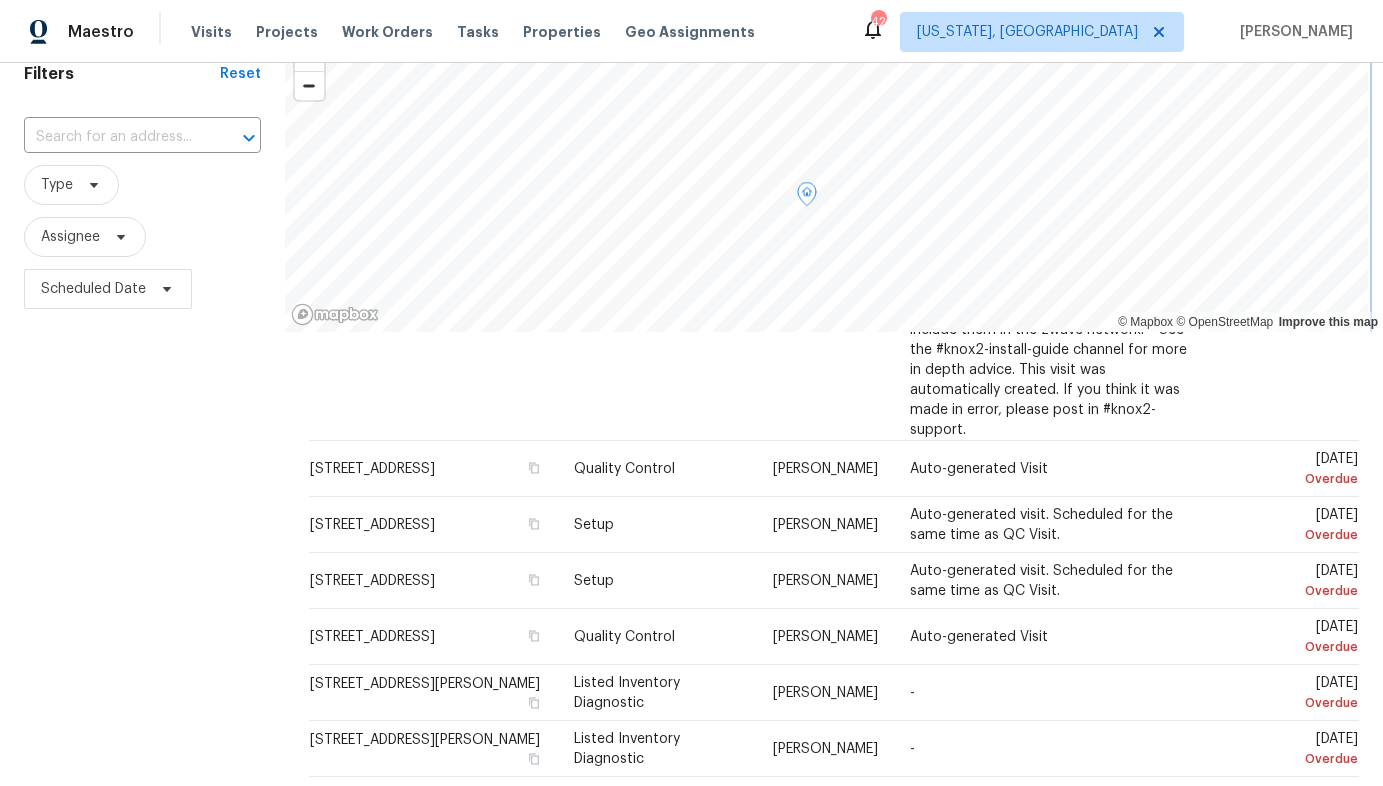 click 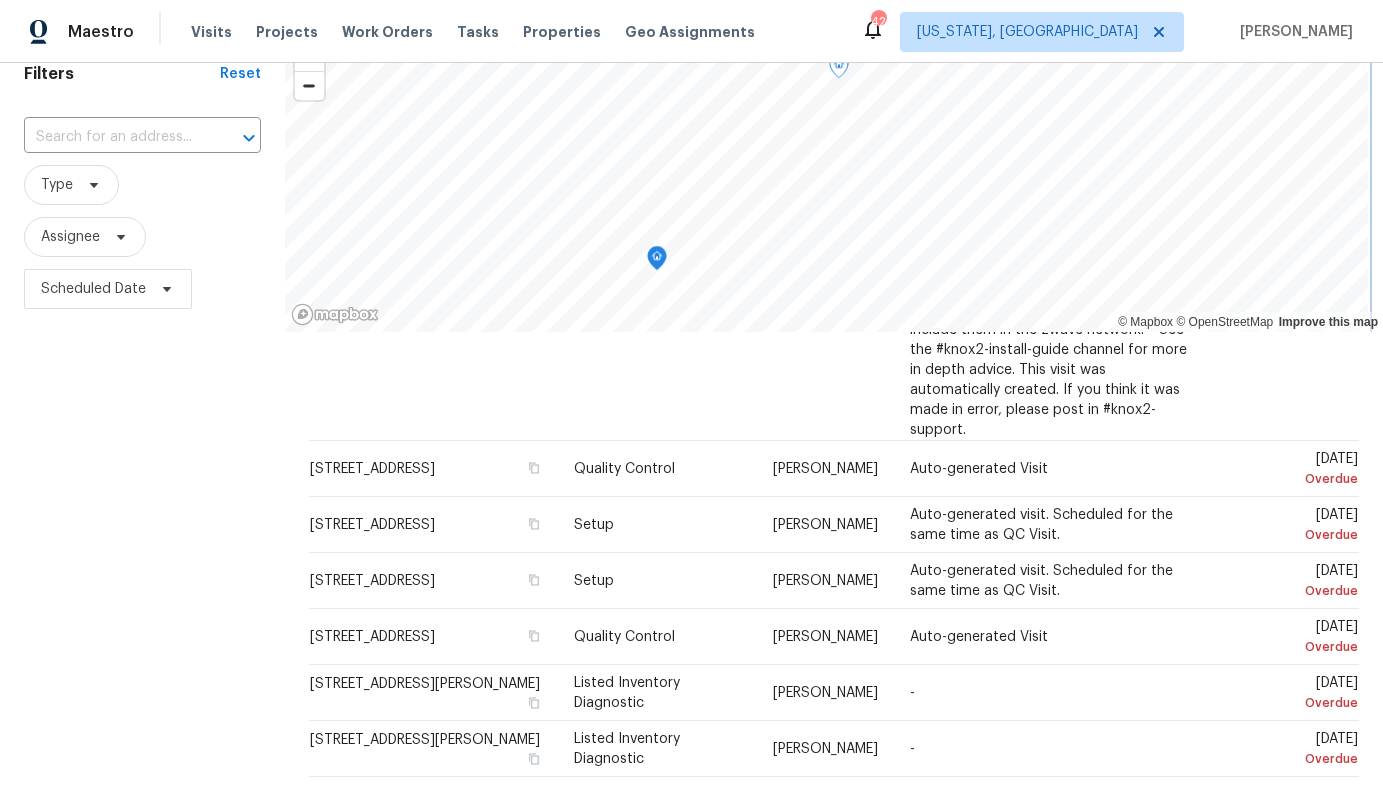 click 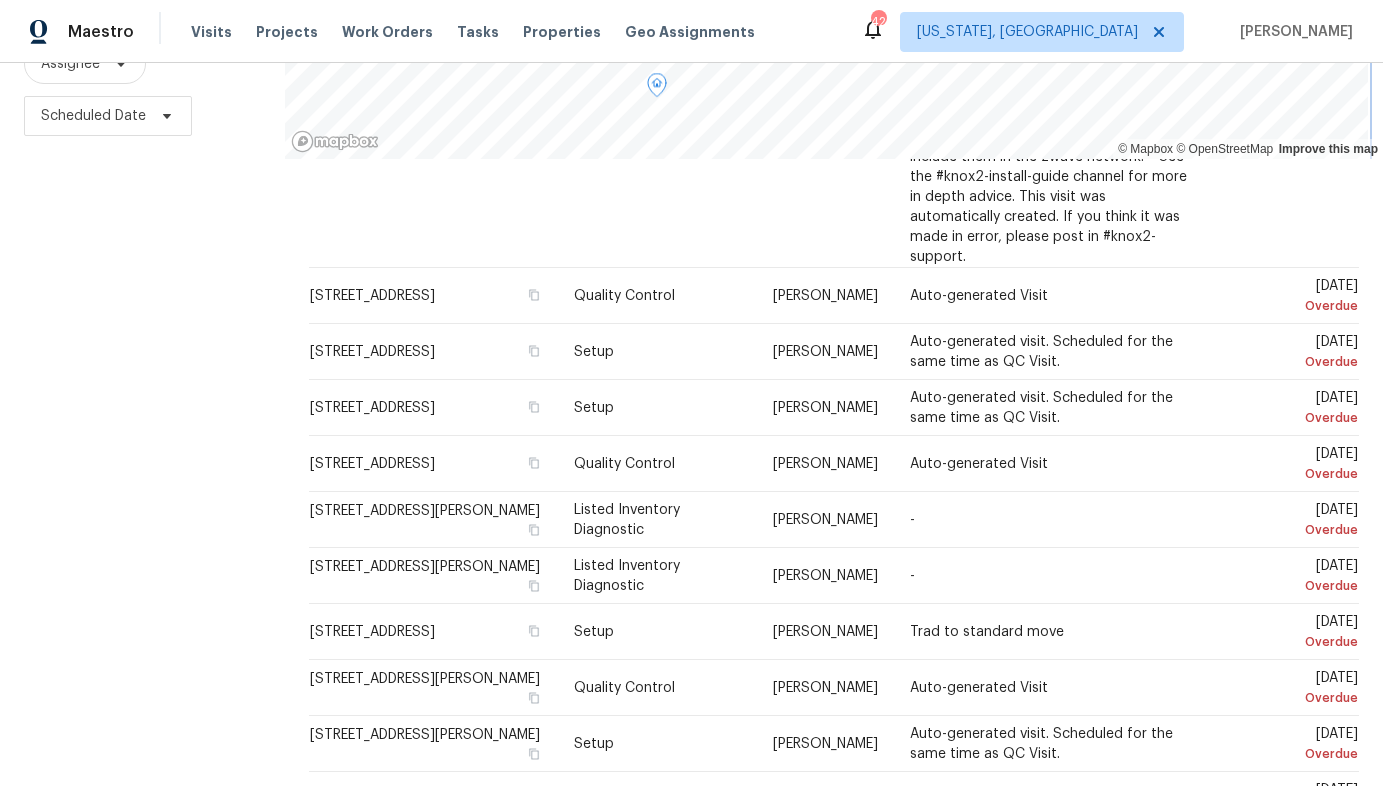 scroll, scrollTop: 266, scrollLeft: 0, axis: vertical 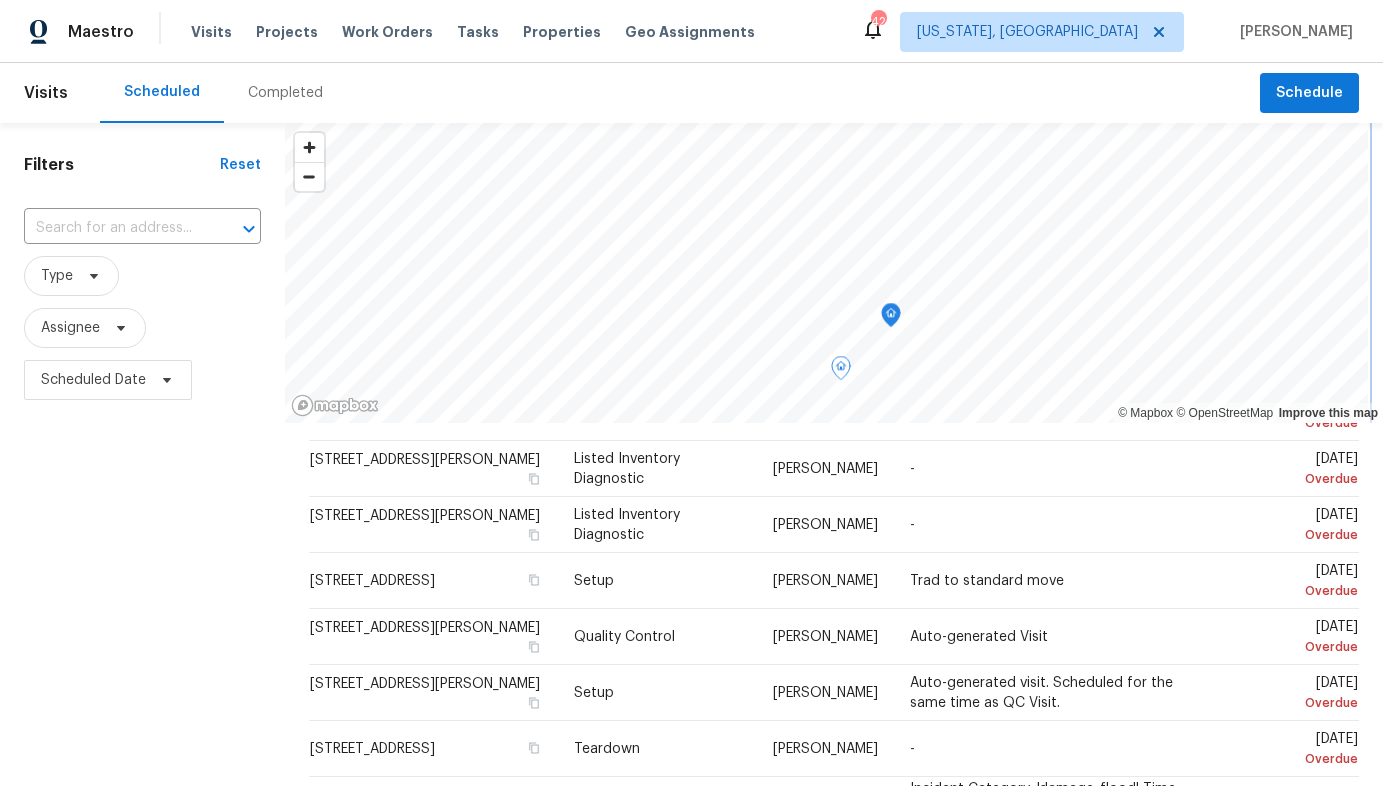 click 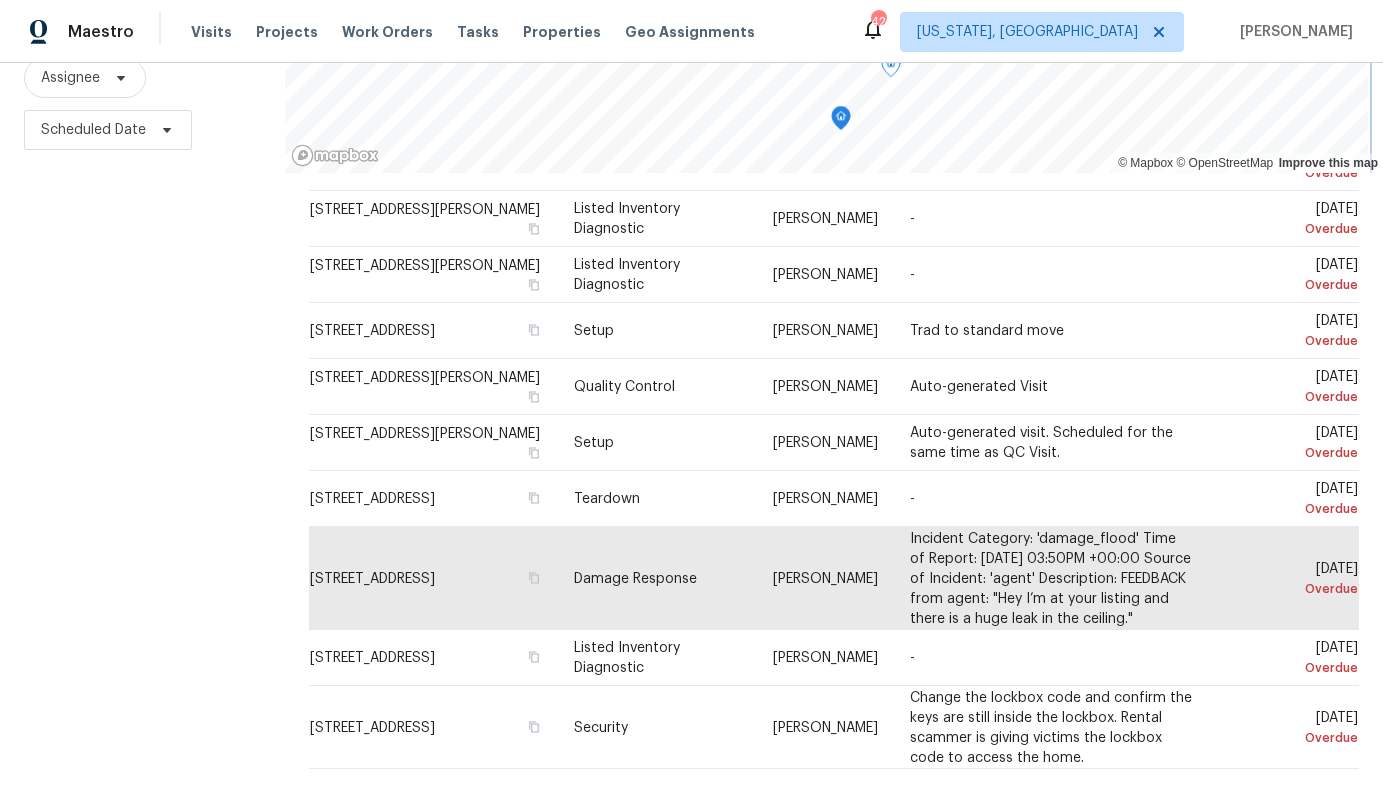 scroll, scrollTop: 253, scrollLeft: 0, axis: vertical 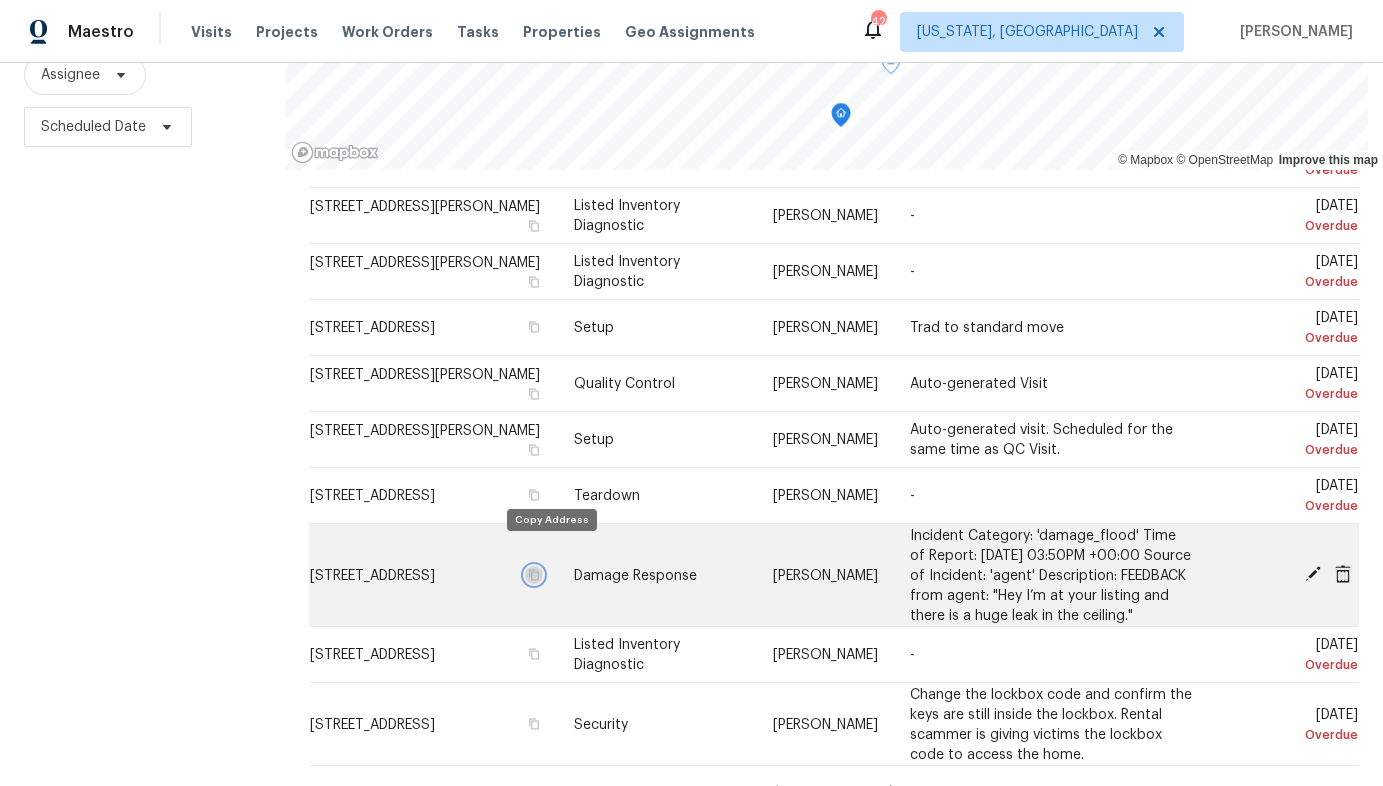 click 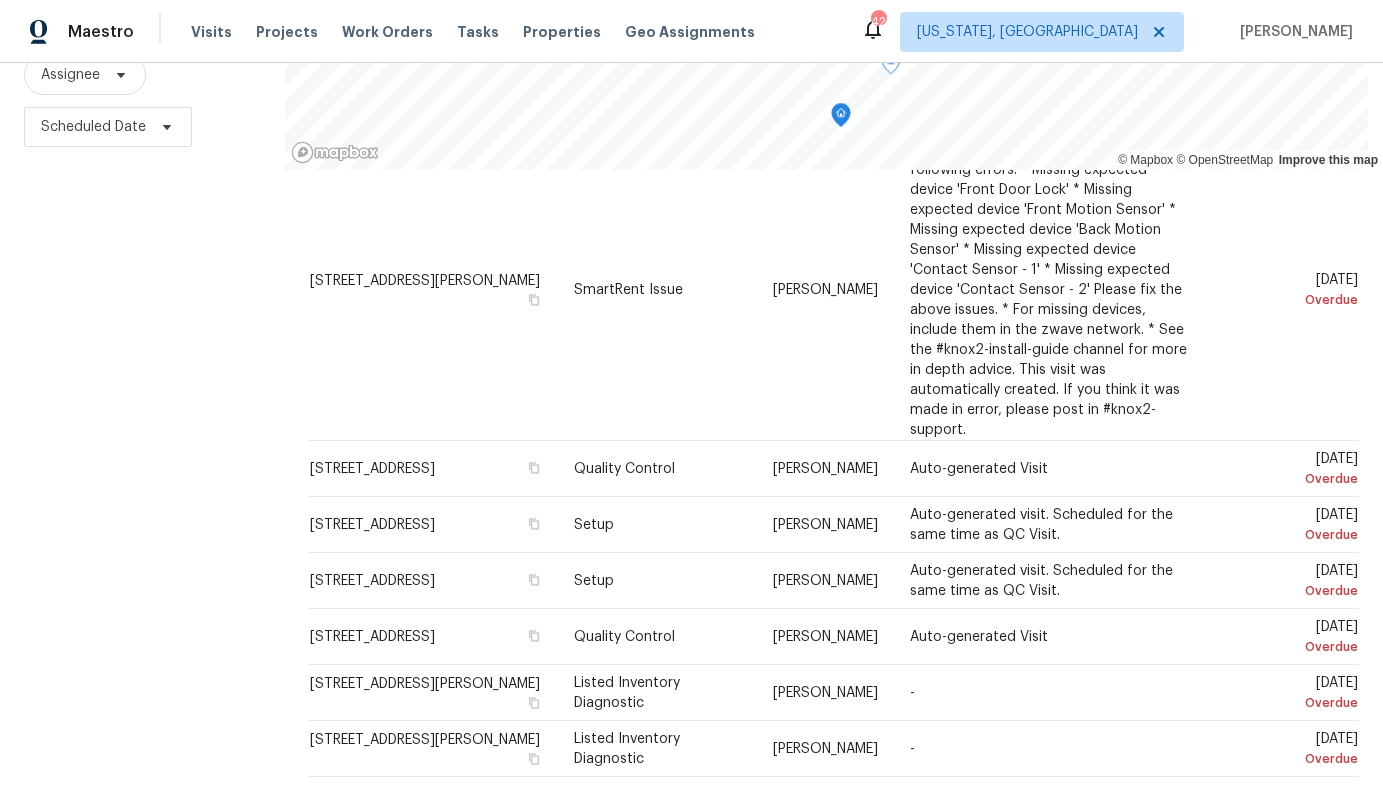 scroll, scrollTop: 840, scrollLeft: 0, axis: vertical 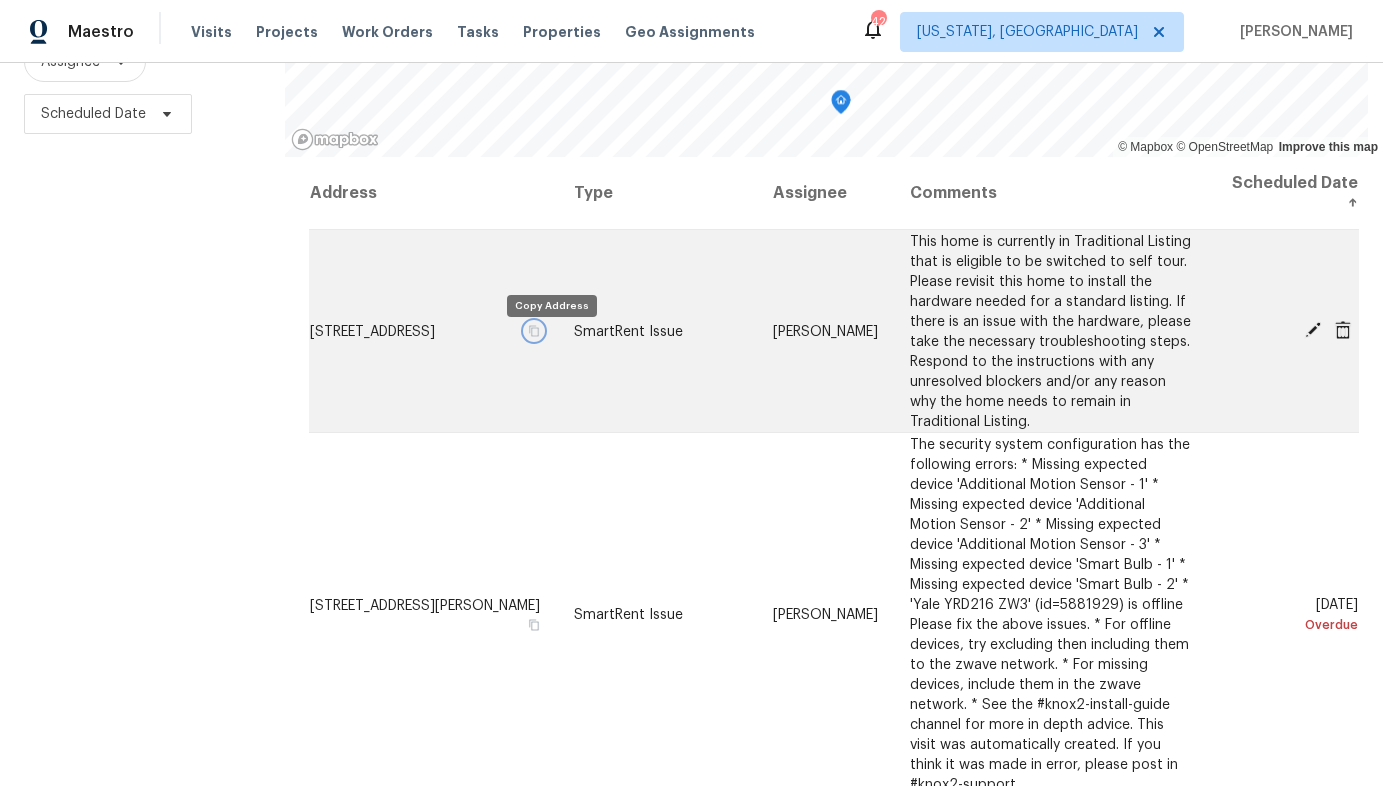 click 